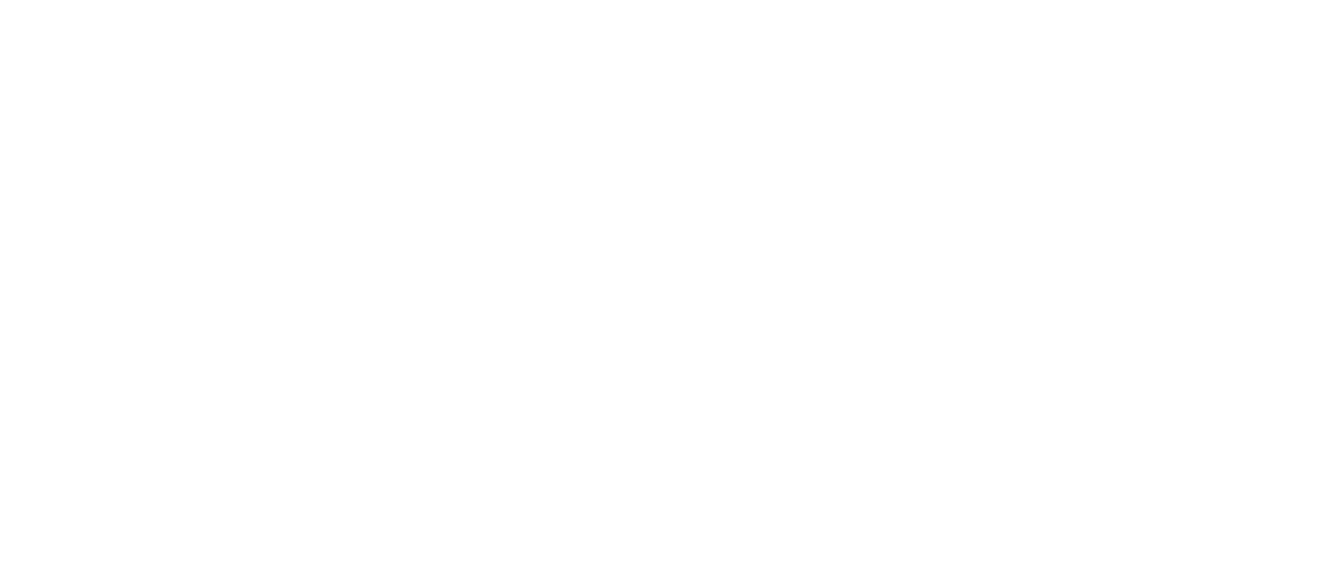 scroll, scrollTop: 0, scrollLeft: 0, axis: both 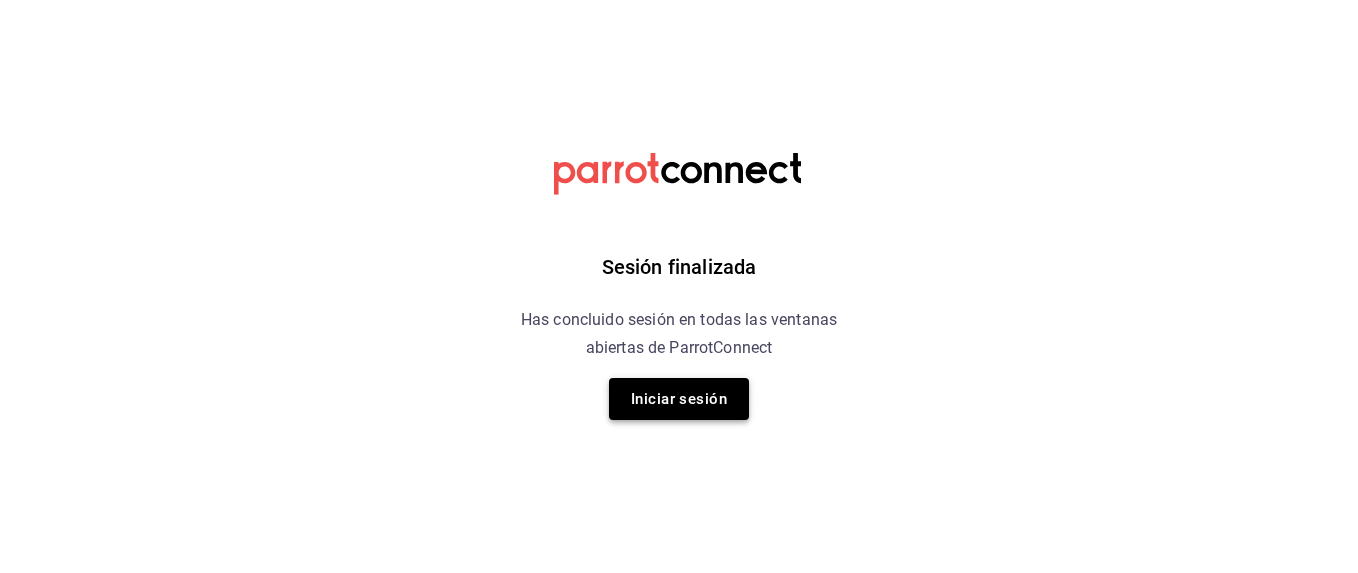 click on "Iniciar sesión" at bounding box center (679, 399) 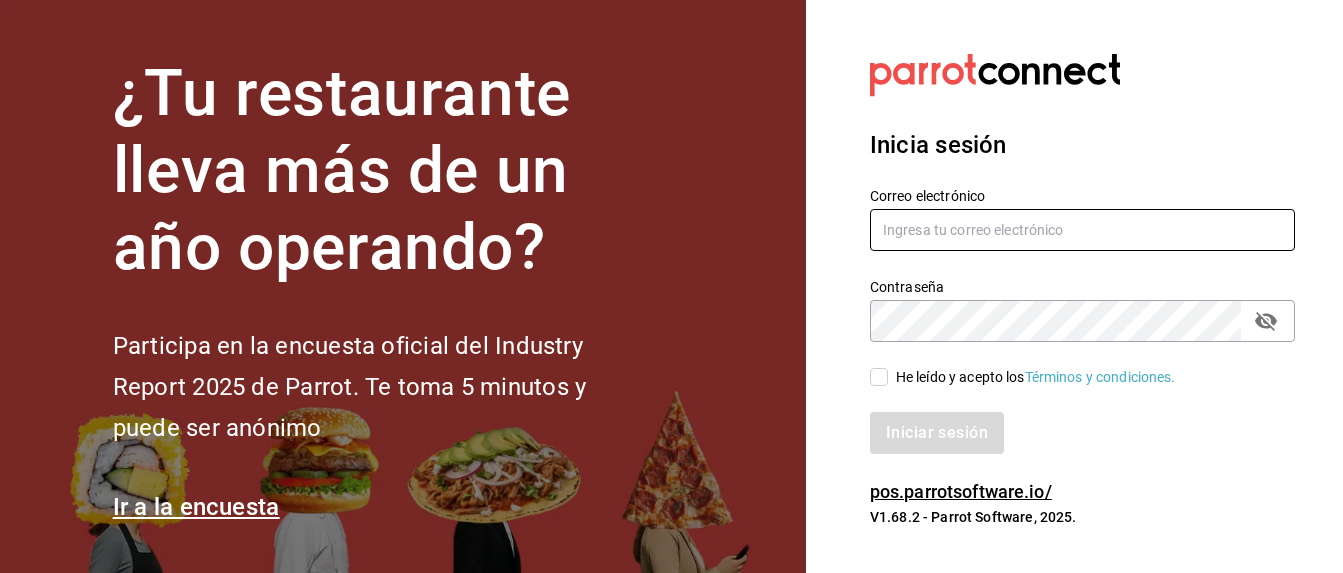click at bounding box center [1082, 230] 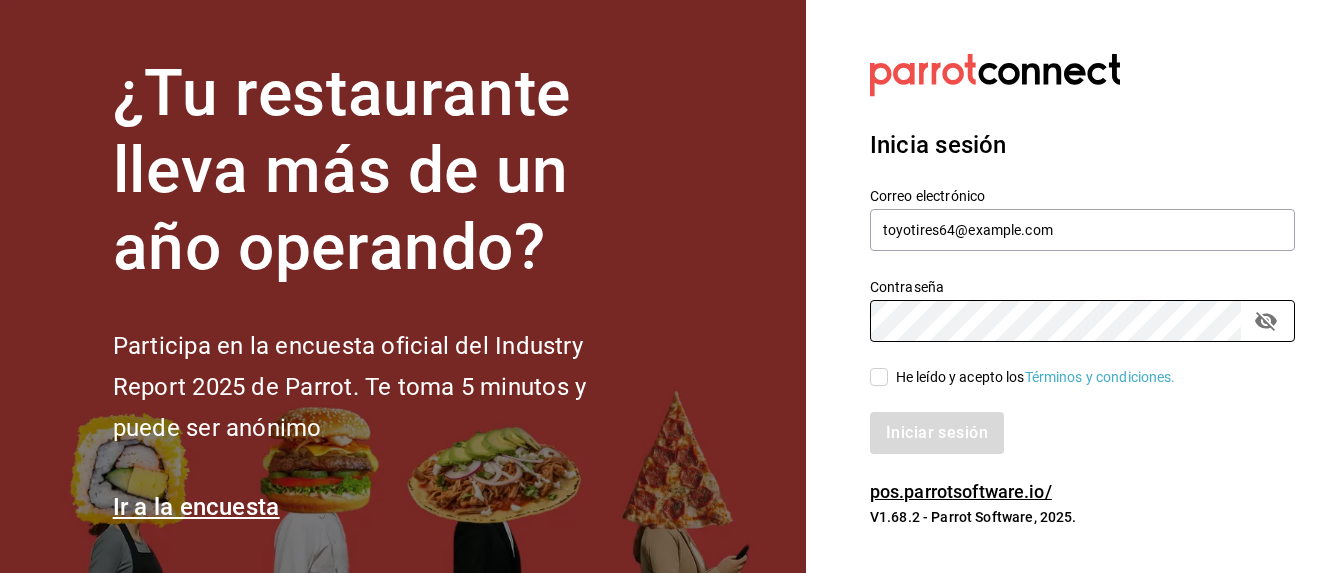 click on "He leído y acepto los  Términos y condiciones." at bounding box center [879, 377] 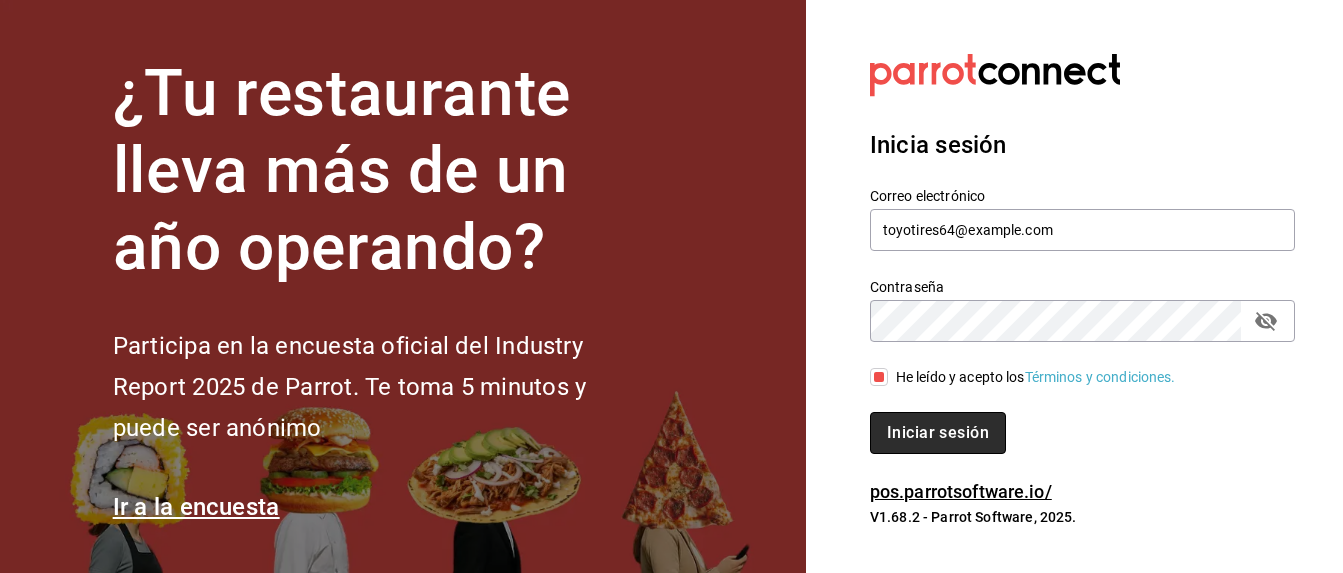 click on "Iniciar sesión" at bounding box center (938, 433) 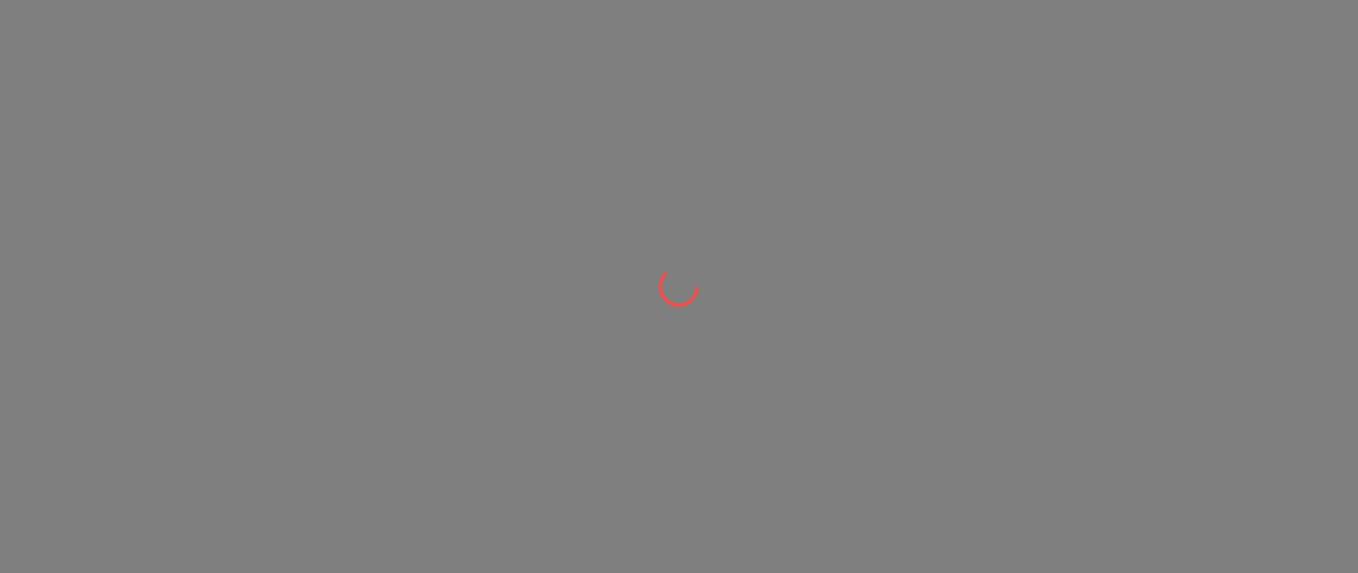 scroll, scrollTop: 0, scrollLeft: 0, axis: both 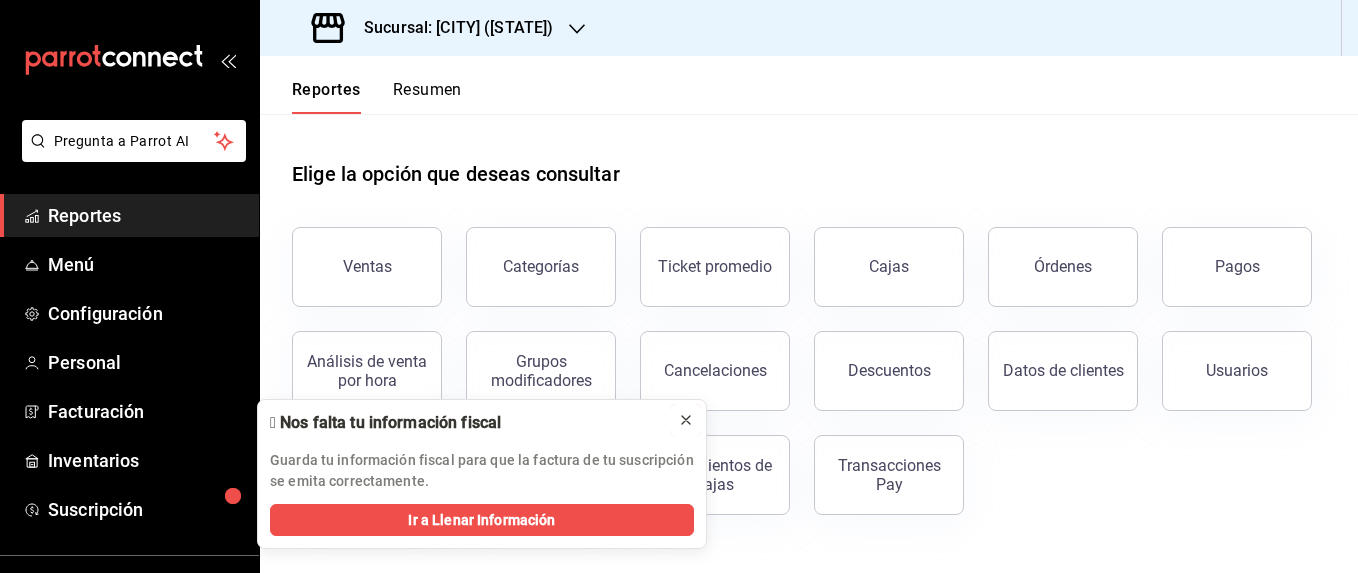 click 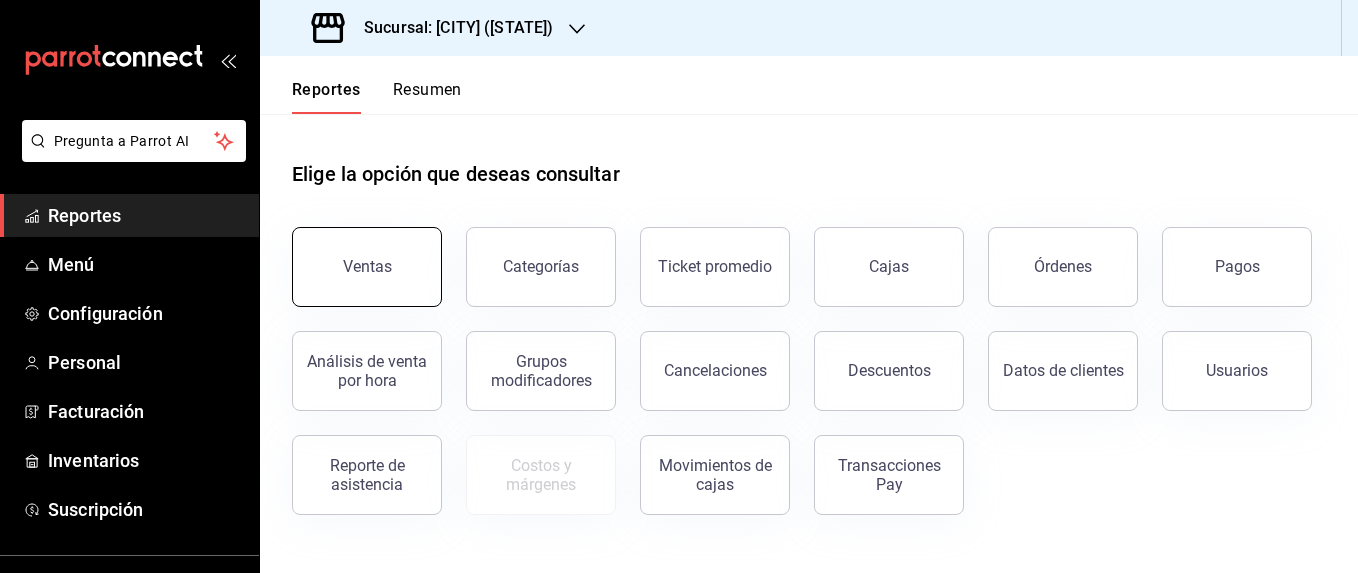 click on "Ventas" at bounding box center (367, 267) 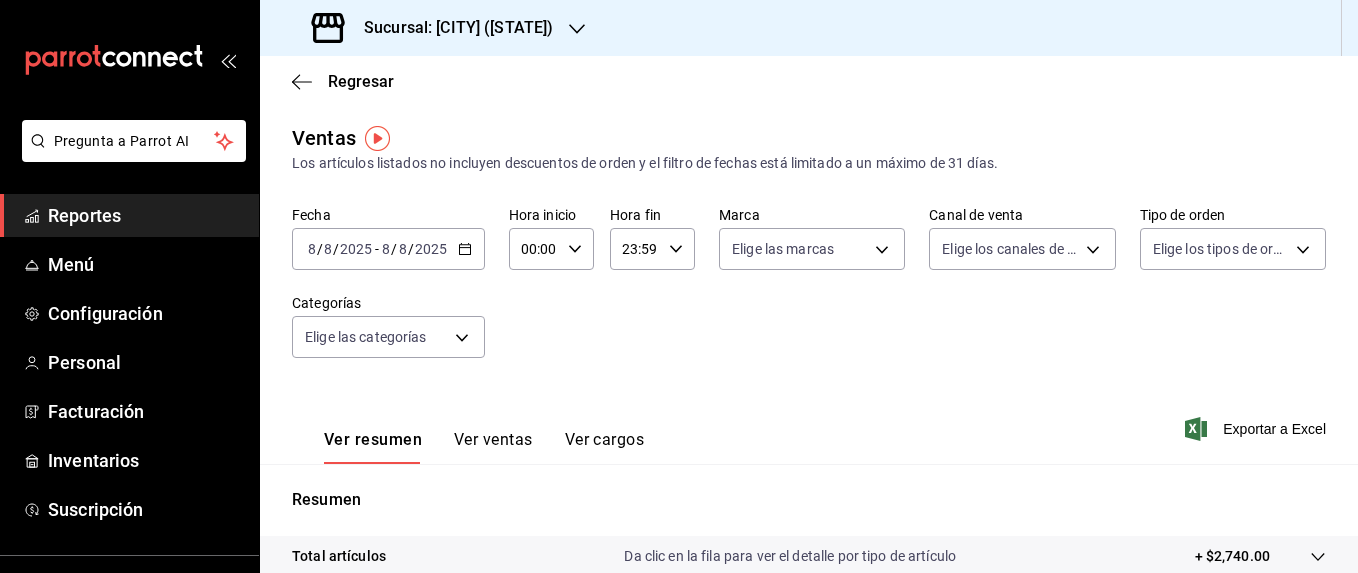 click on "2025-08-08 8 / 8 / 2025 - 2025-08-08 8 / 8 / 2025" at bounding box center [388, 249] 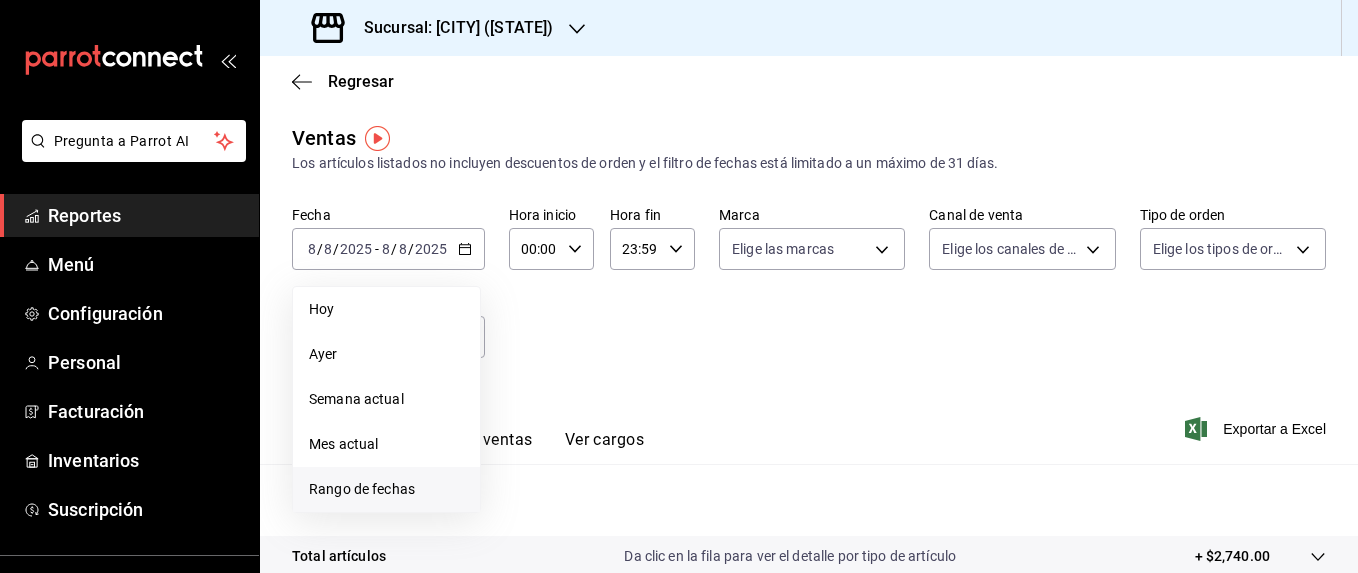 click on "Rango de fechas" at bounding box center [386, 489] 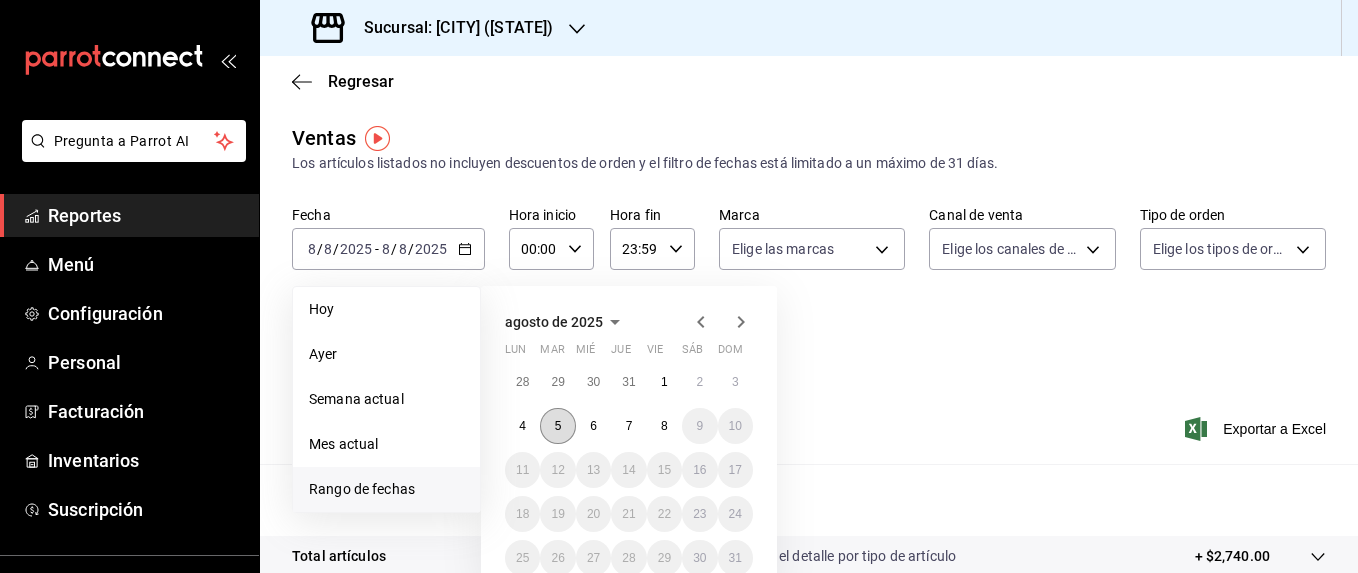 click on "5" at bounding box center [558, 426] 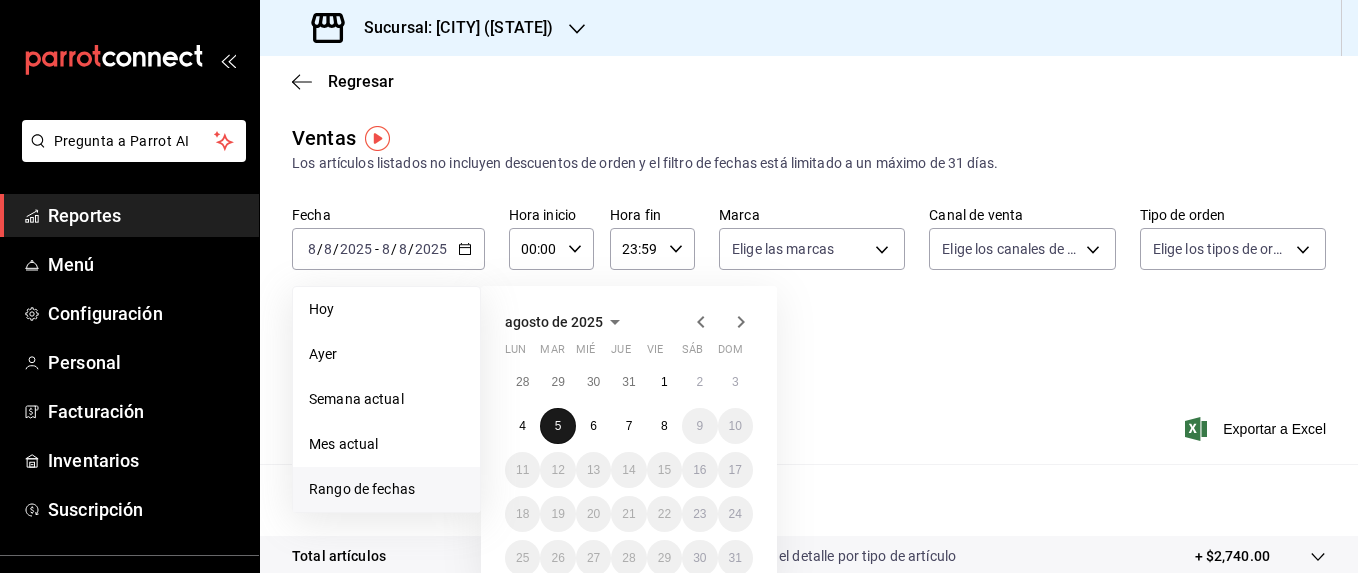 click on "5" at bounding box center [558, 426] 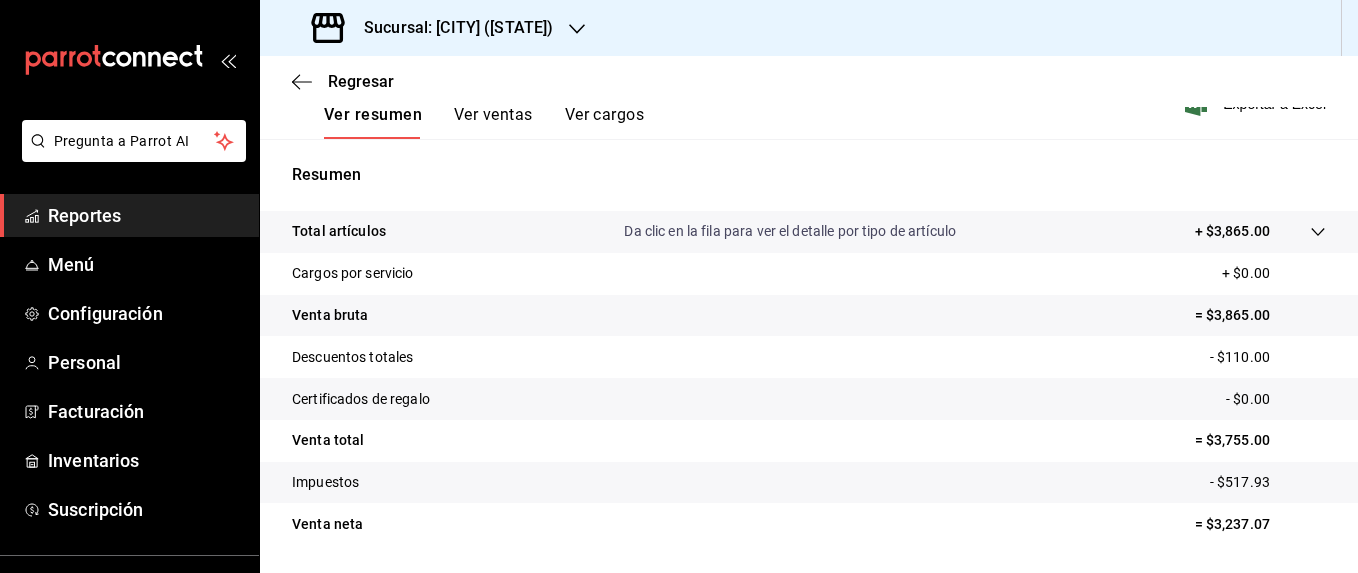 scroll, scrollTop: 328, scrollLeft: 0, axis: vertical 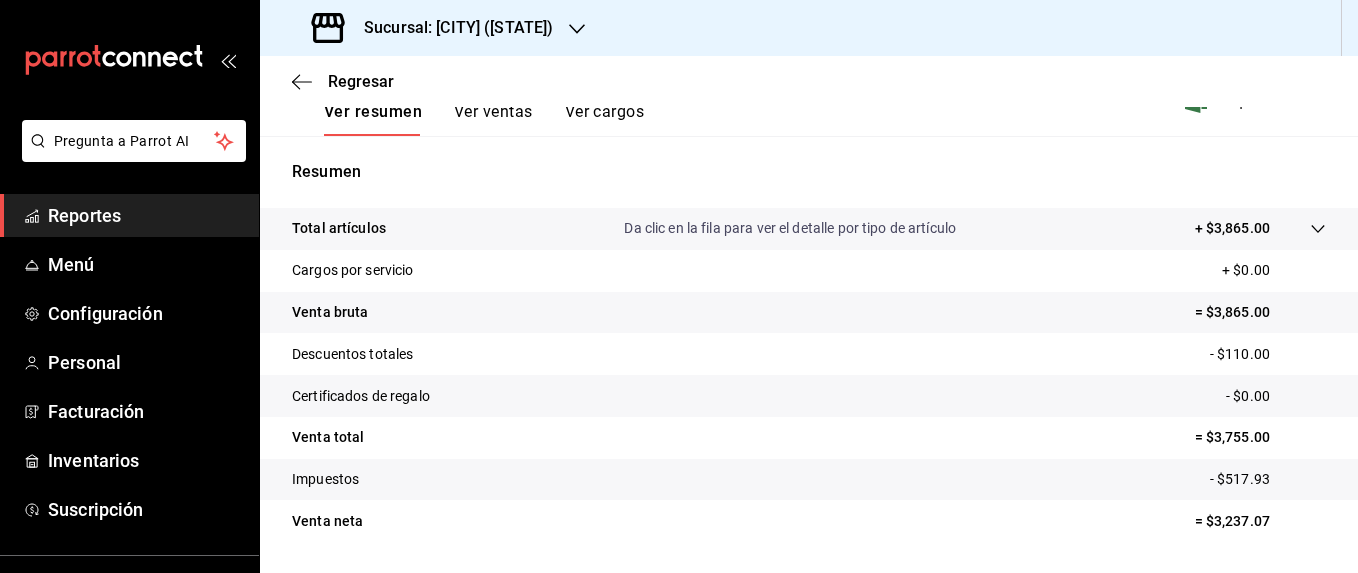 click on "Ver ventas" at bounding box center (493, 119) 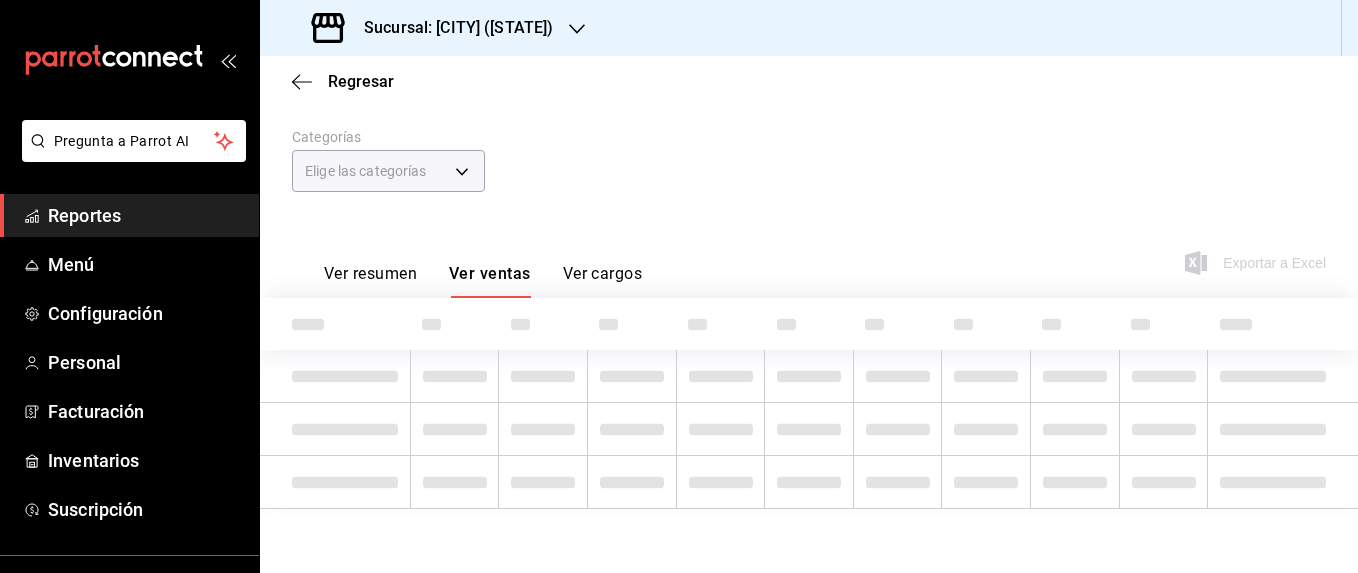 scroll, scrollTop: 328, scrollLeft: 0, axis: vertical 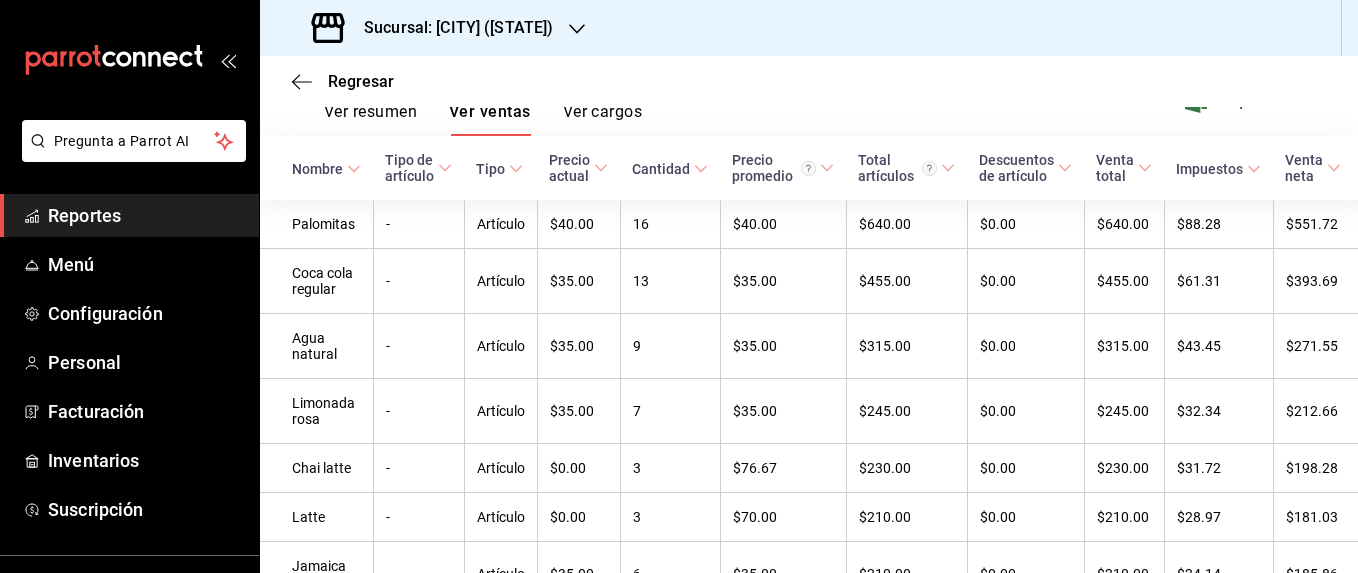 click on "Ver resumen" at bounding box center [370, 119] 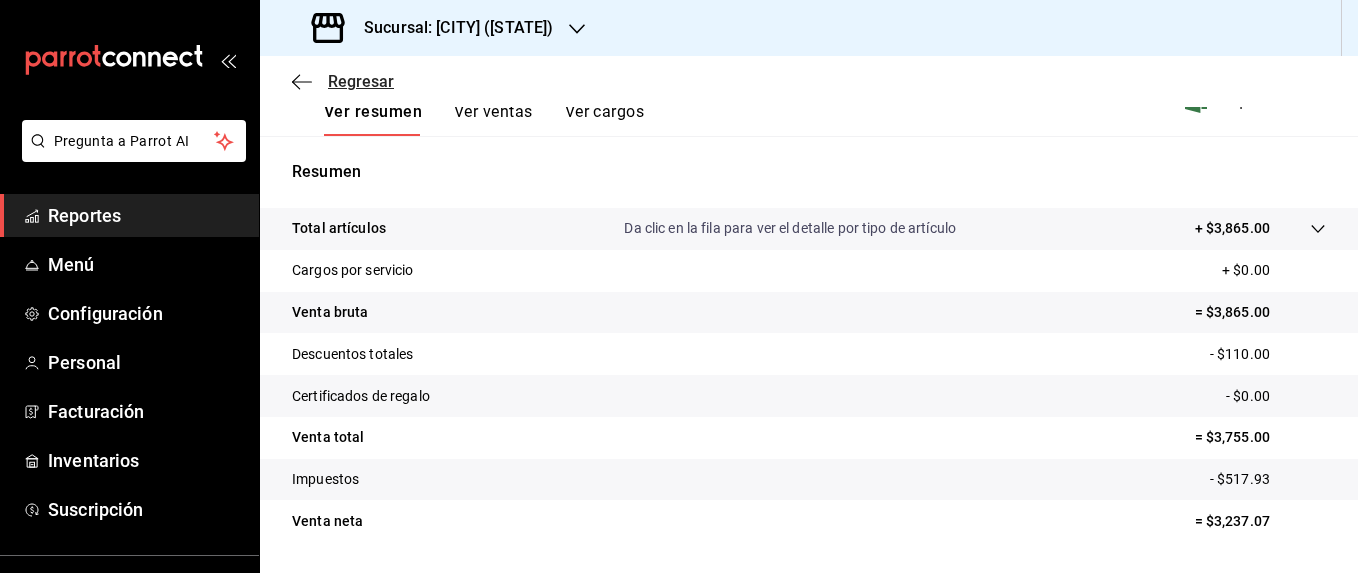 click on "Regresar" at bounding box center [361, 81] 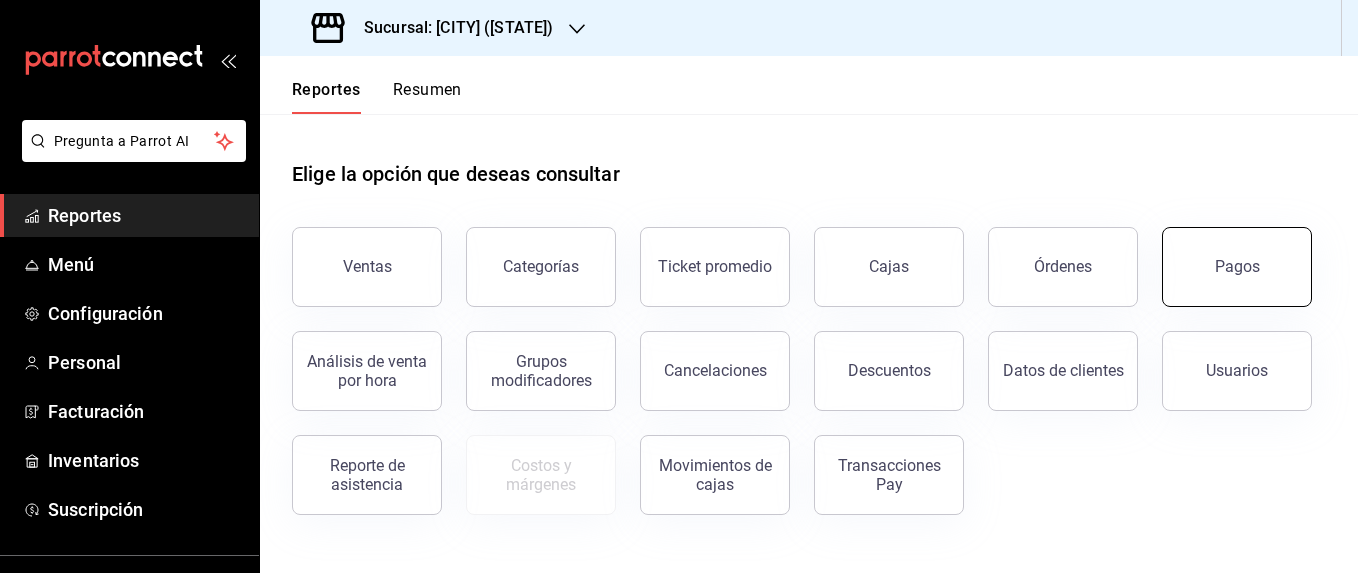 click on "Pagos" at bounding box center [1237, 266] 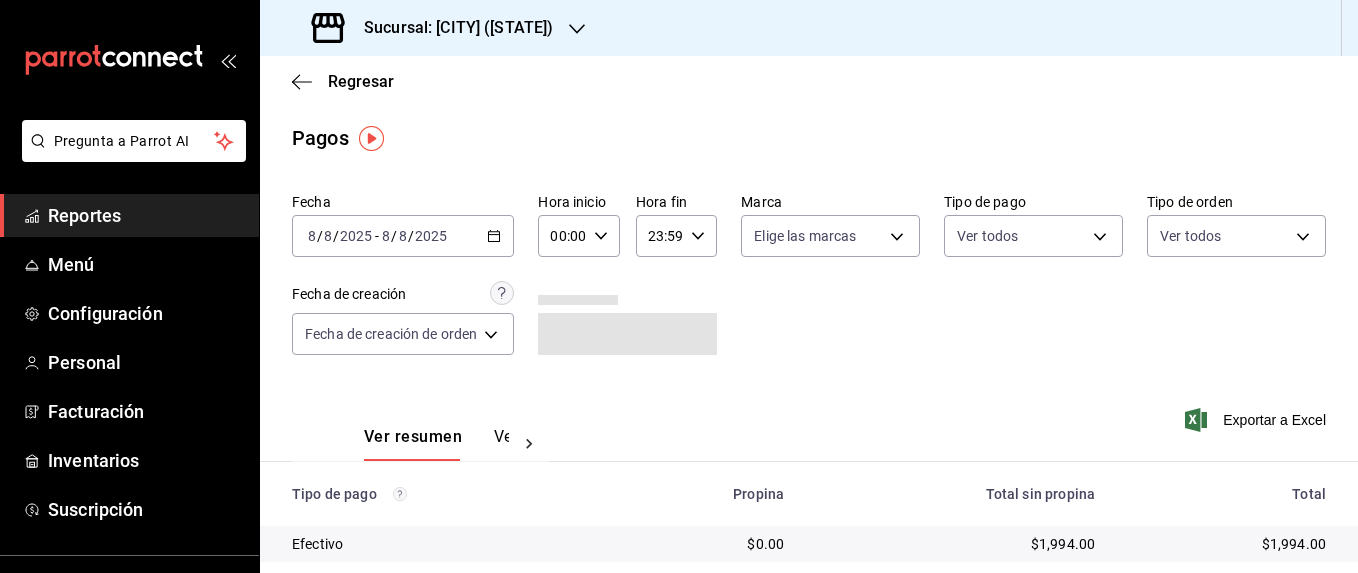 click 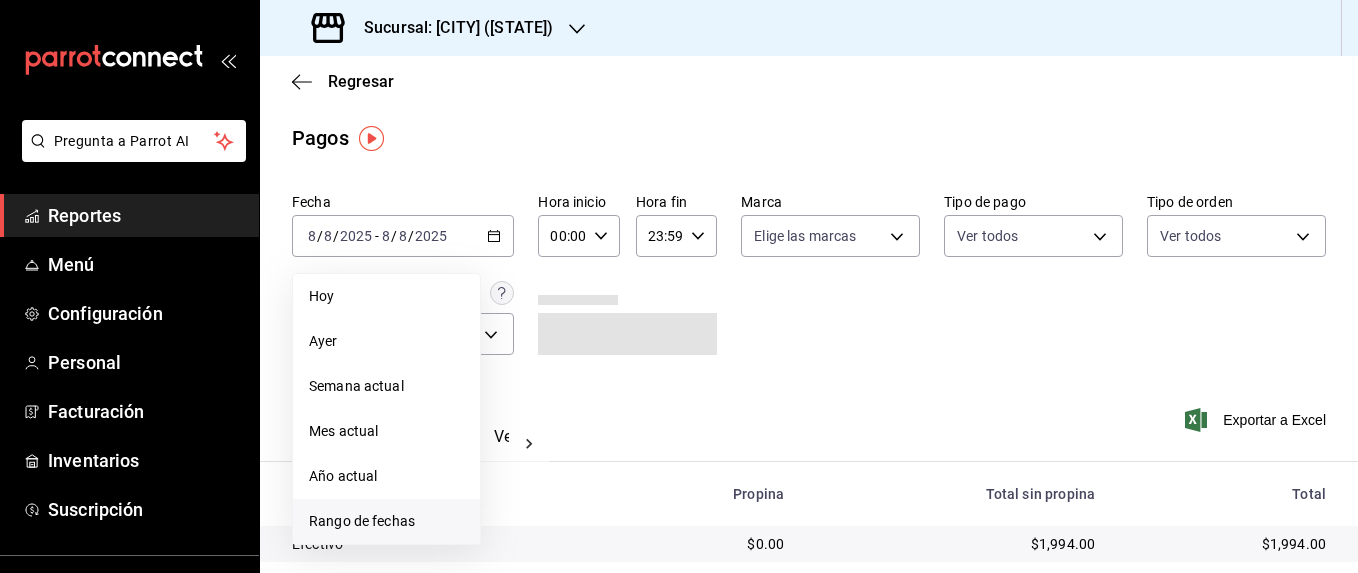 click on "Rango de fechas" at bounding box center [386, 521] 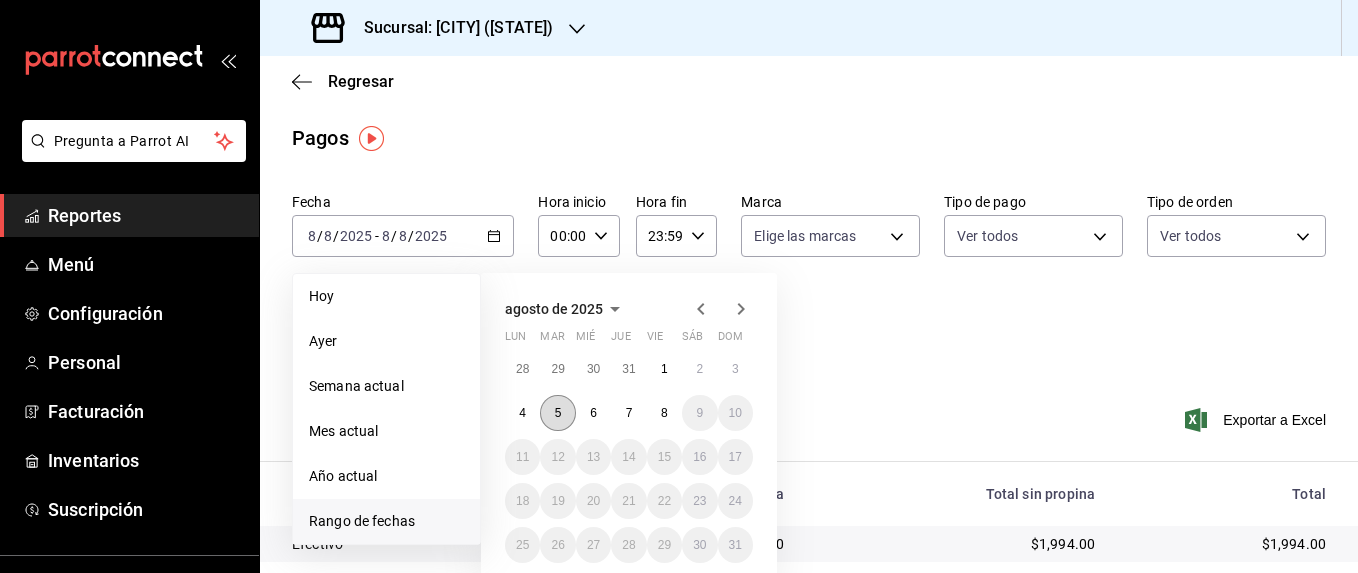 click on "5" at bounding box center (558, 413) 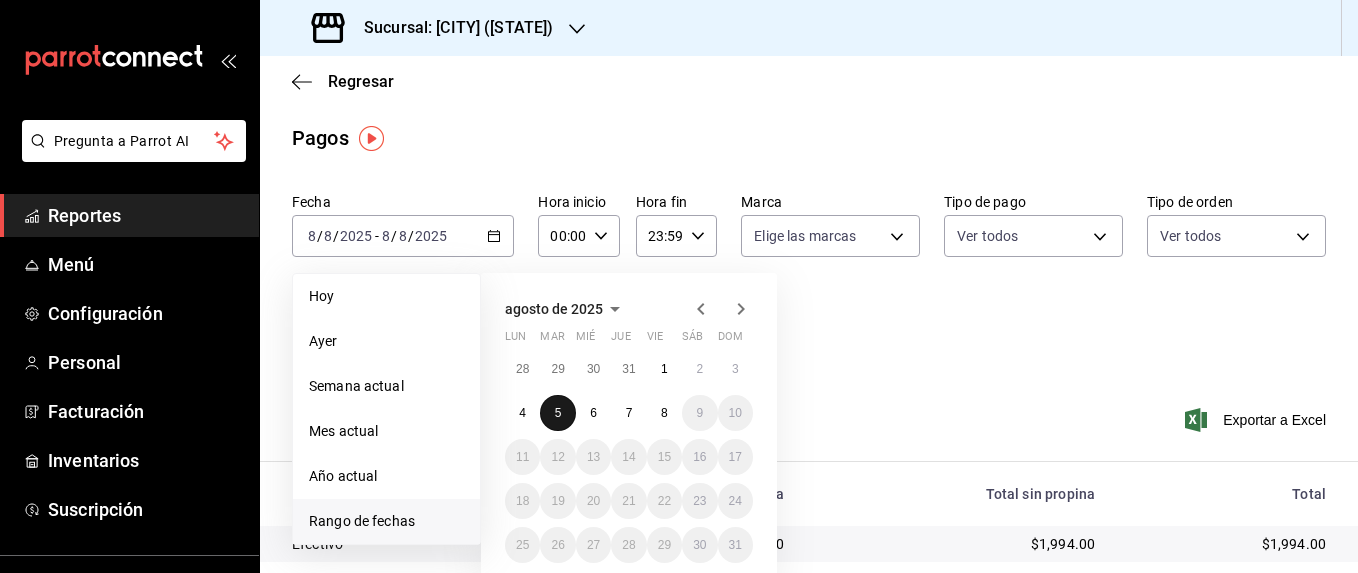 click on "5" at bounding box center [558, 413] 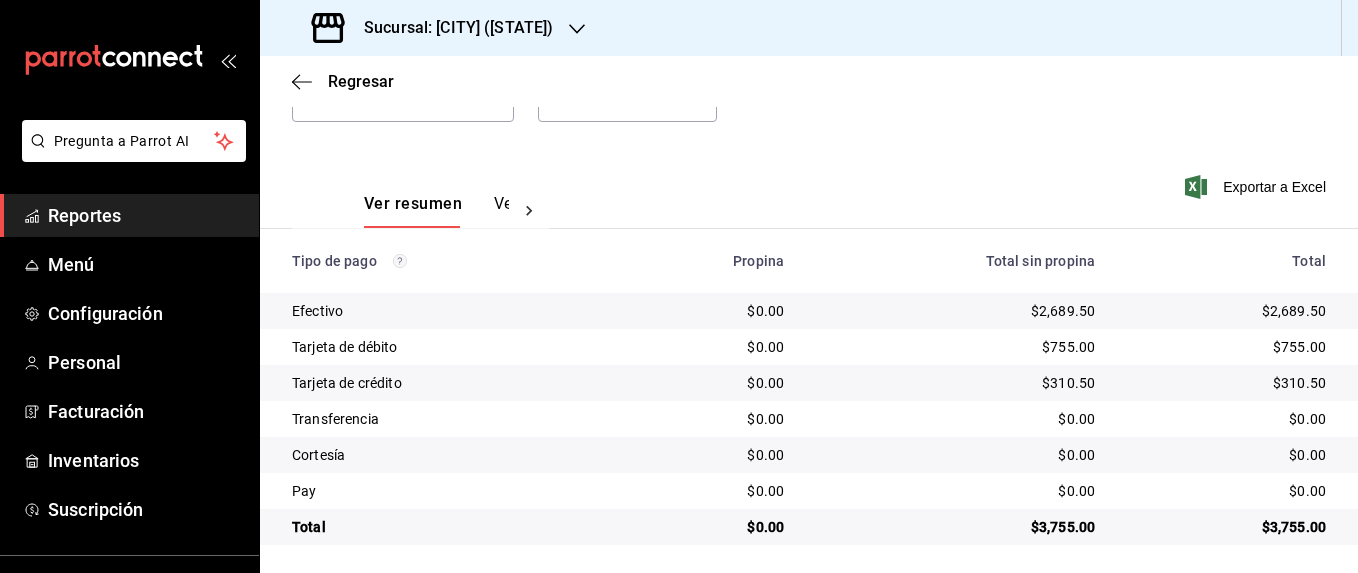 scroll, scrollTop: 0, scrollLeft: 0, axis: both 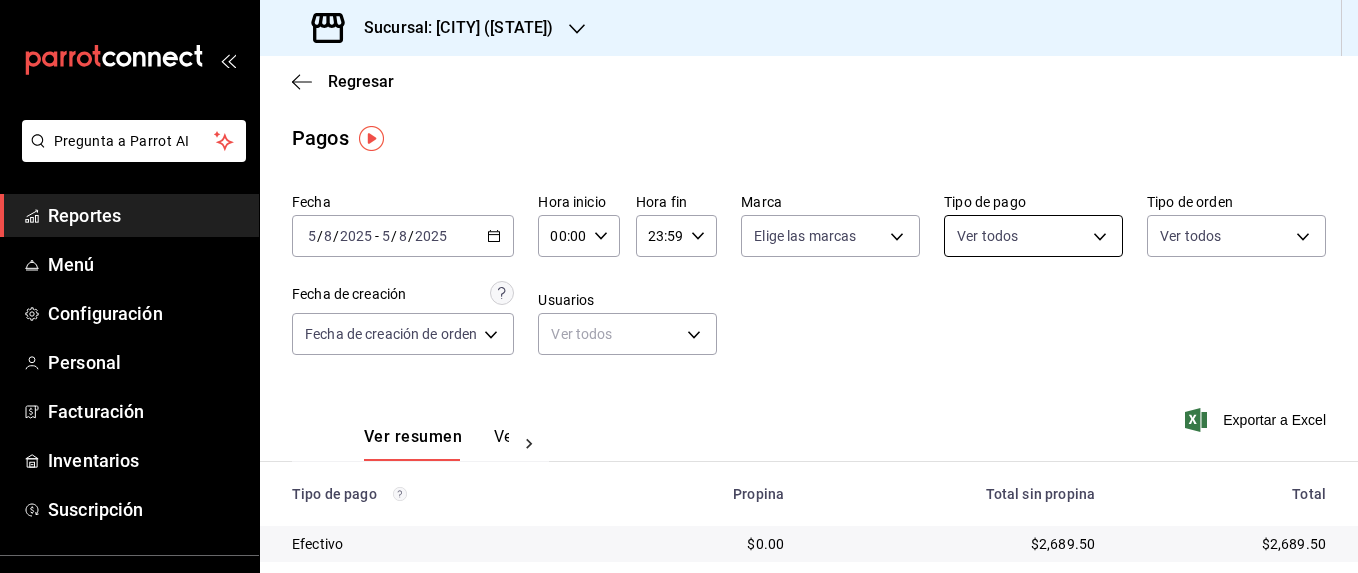 click on "Pregunta a Parrot AI Reportes   Menú   Configuración   Personal   Facturación   Inventarios   Suscripción   Ayuda Recomienda Parrot   Cheff Oscar   Sugerir nueva función   Sucursal: Tripton (Sinaloa) Regresar Pagos Fecha 2025-08-05 5 / 8 / 2025 - 2025-08-05 5 / 8 / 2025 Hora inicio 00:00 Hora inicio Hora fin 23:59 Hora fin Marca Elige las marcas Tipo de pago Ver todos Tipo de orden Ver todos Fecha de creación   Fecha de creación de orden ORDER Usuarios Ver todos null Ver resumen Ver pagos Exportar a Excel Tipo de pago   Propina Total sin propina Total Efectivo $0.00 $2,689.50 $2,689.50 Tarjeta de débito $0.00 $755.00 $755.00 Tarjeta de crédito $0.00 $310.50 $310.50 Transferencia $0.00 $0.00 $0.00 Cortesía $0.00 $0.00 $0.00 Pay $0.00 $0.00 $0.00 Total $0.00 $3,755.00 $3,755.00 Pregunta a Parrot AI Reportes   Menú   Configuración   Personal   Facturación   Inventarios   Suscripción   Ayuda Recomienda Parrot   Cheff Oscar   Sugerir nueva función   GANA 1 MES GRATIS EN TU SUSCRIPCIÓN AQUÍ" at bounding box center (679, 286) 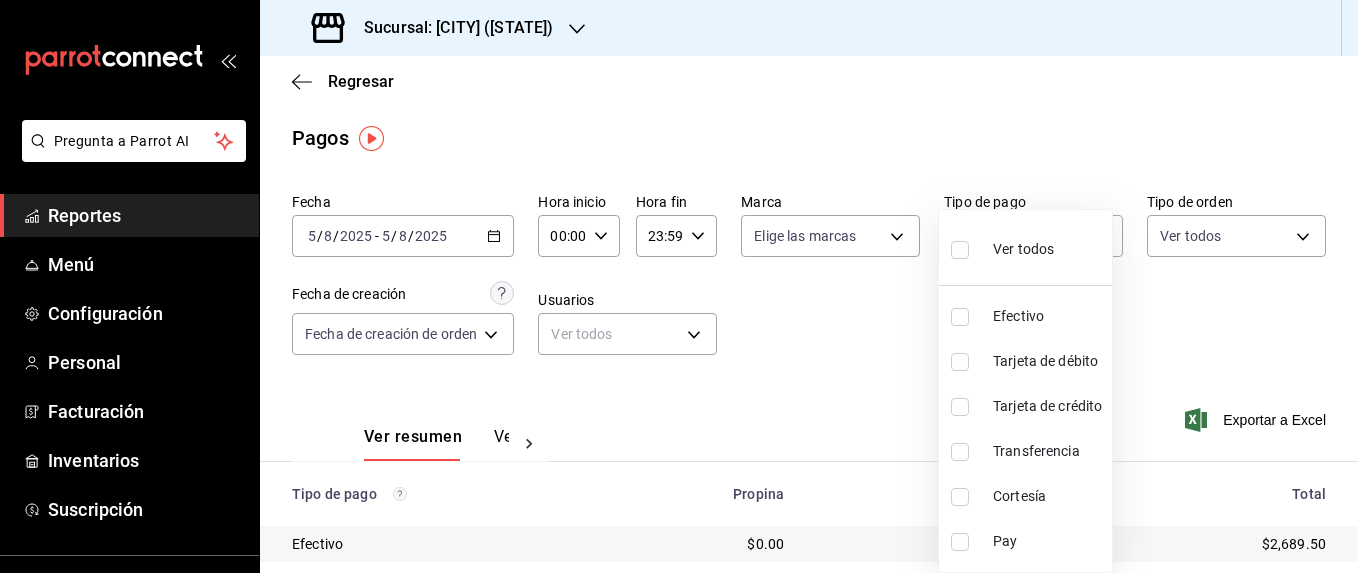 click on "Efectivo" at bounding box center [1048, 316] 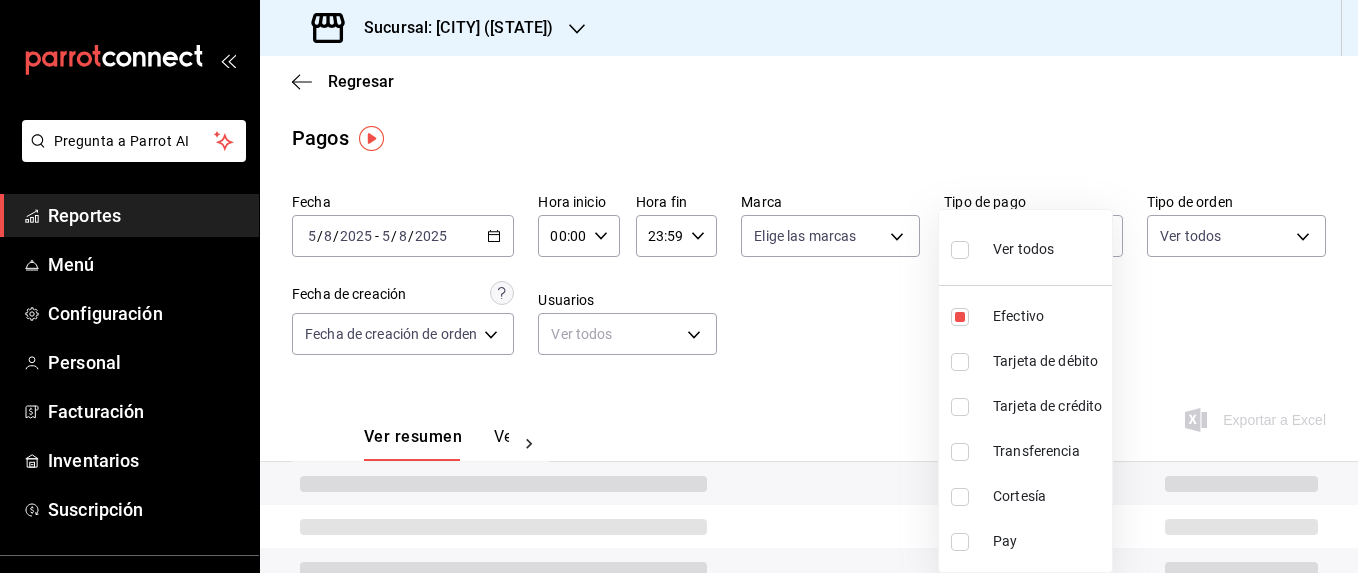 click at bounding box center (679, 286) 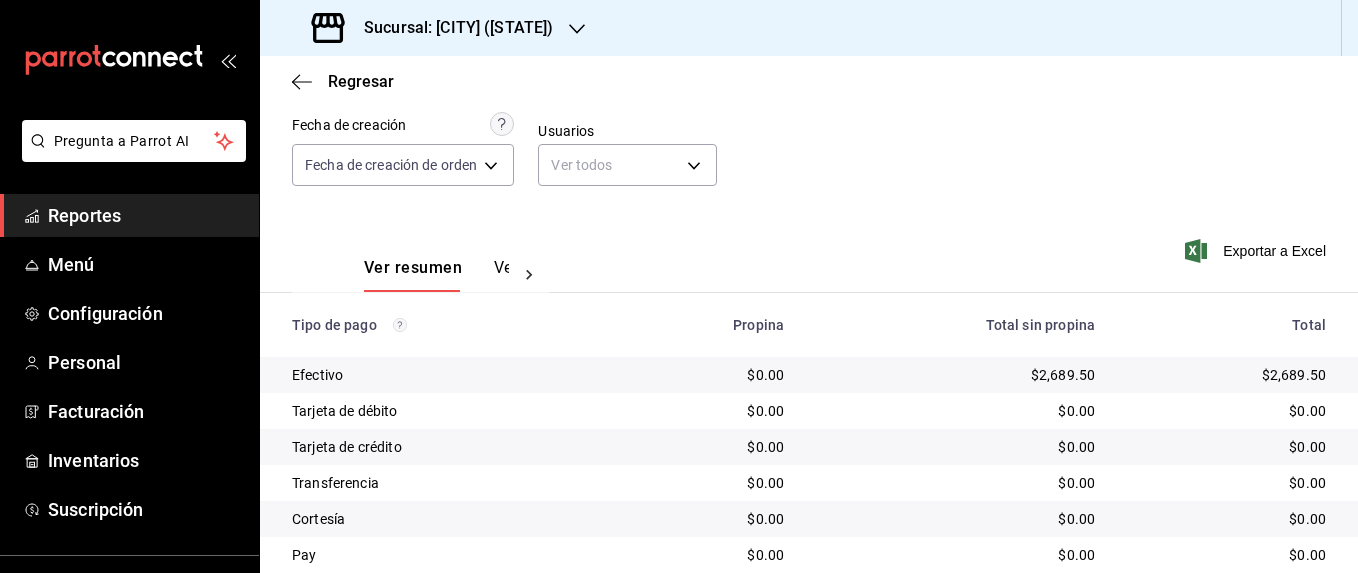 scroll, scrollTop: 238, scrollLeft: 0, axis: vertical 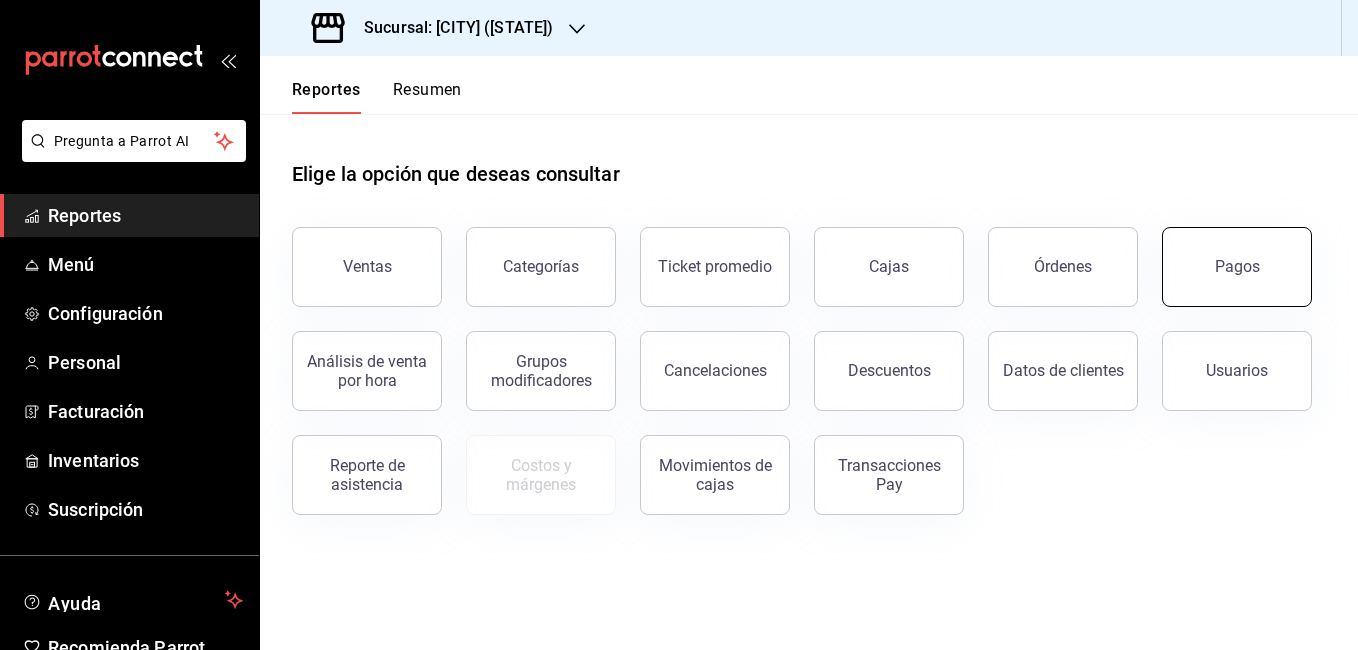 click on "Pagos" at bounding box center [1237, 267] 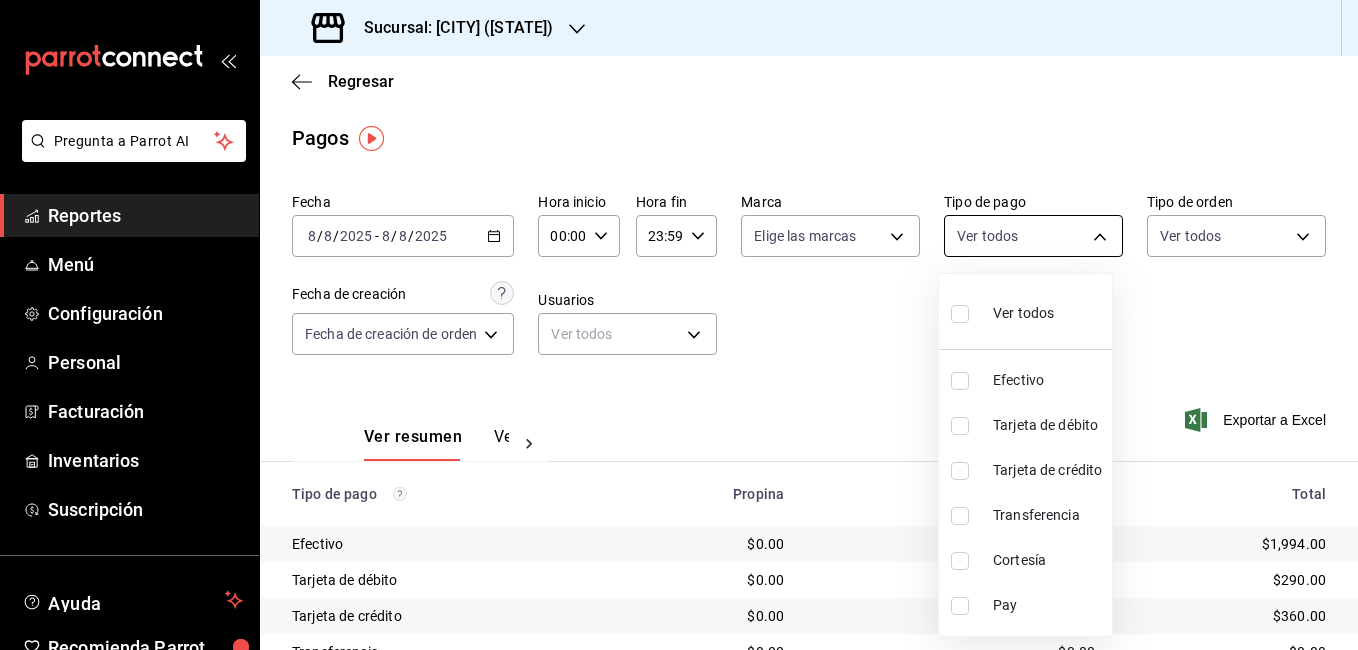 click on "Pregunta a Parrot AI Reportes   Menú   Configuración   Personal   Facturación   Inventarios   Suscripción   Ayuda Recomienda Parrot   Cheff Oscar   Sugerir nueva función   Sucursal: [CITY] ([STATE]) Regresar Pagos Fecha [DATE] [DATE] - [DATE] [DATE] Hora inicio 00:00 Hora inicio Hora fin 23:59 Hora fin Marca Elige las marcas Tipo de pago Ver todos Tipo de orden Ver todos Fecha de creación   Fecha de creación de orden ORDER Usuarios Ver todos null Ver resumen Ver pagos Exportar a Excel Tipo de pago   Propina Total sin propina Total Efectivo $0.00 $0.00 $0.00 Tarjeta de débito $0.00 $290.00 $290.00 Tarjeta de crédito $0.00 $360.00 $360.00 Transferencia $0.00 $0.00 $0.00 Cortesía $0.00 $0.00 $0.00 Pay $0.00 $0.00 $0.00 Total $0.00 $2,644.00 $2,644.00 Pregunta a Parrot AI Reportes   Menú   Configuración   Personal   Facturación   Inventarios   Suscripción   Ayuda Recomienda Parrot   Cheff Oscar   Sugerir nueva función   GANA 1 MES GRATIS EN TU SUSCRIPCIÓN AQUÍ Pay" at bounding box center [679, 325] 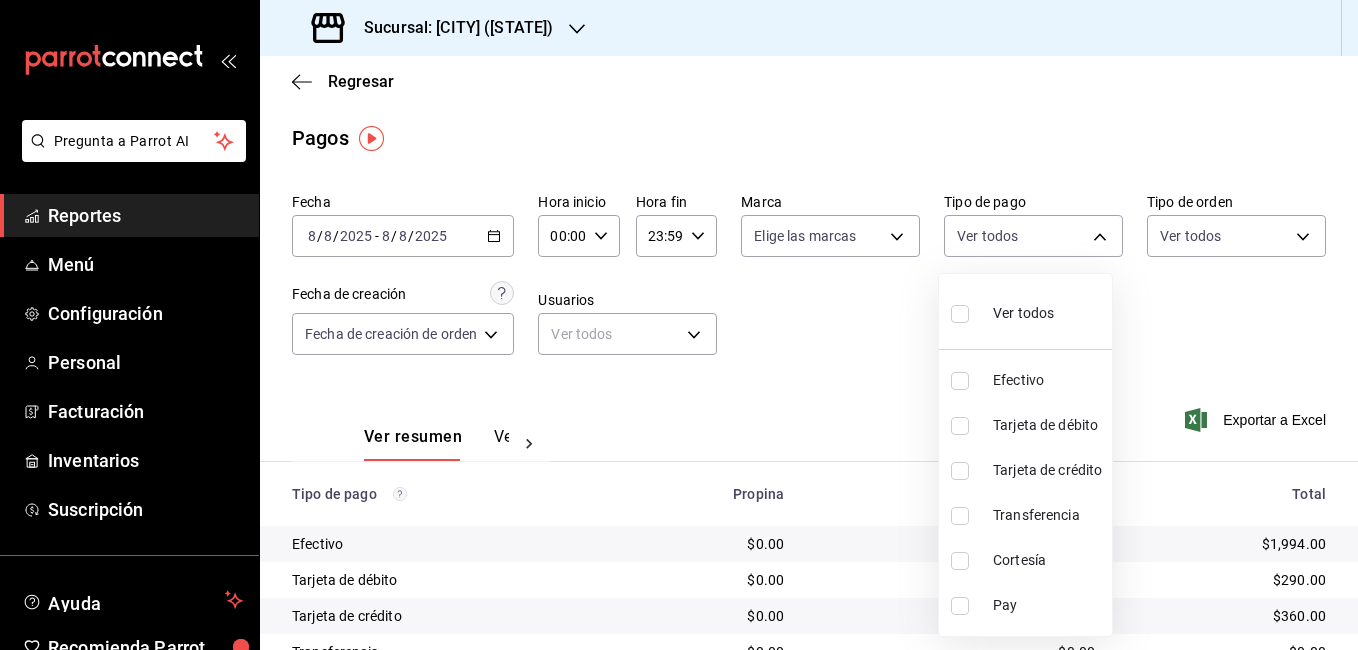 click on "Efectivo" at bounding box center [1048, 380] 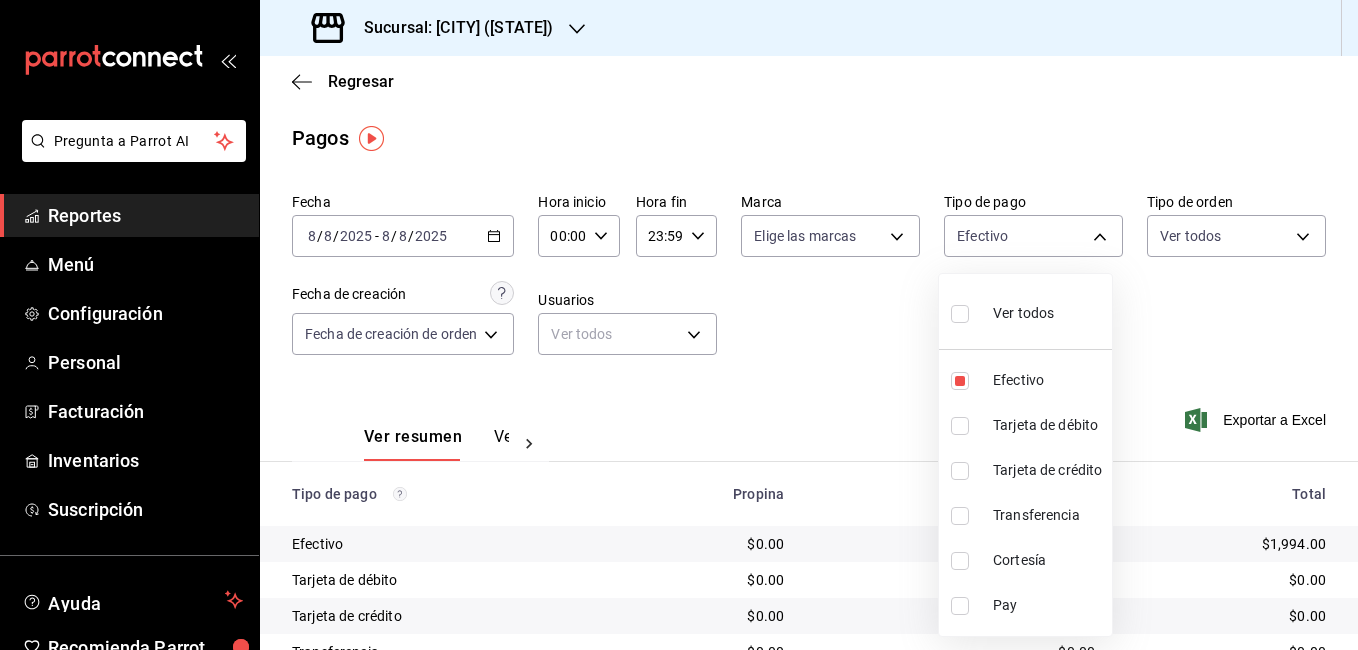 click at bounding box center (679, 325) 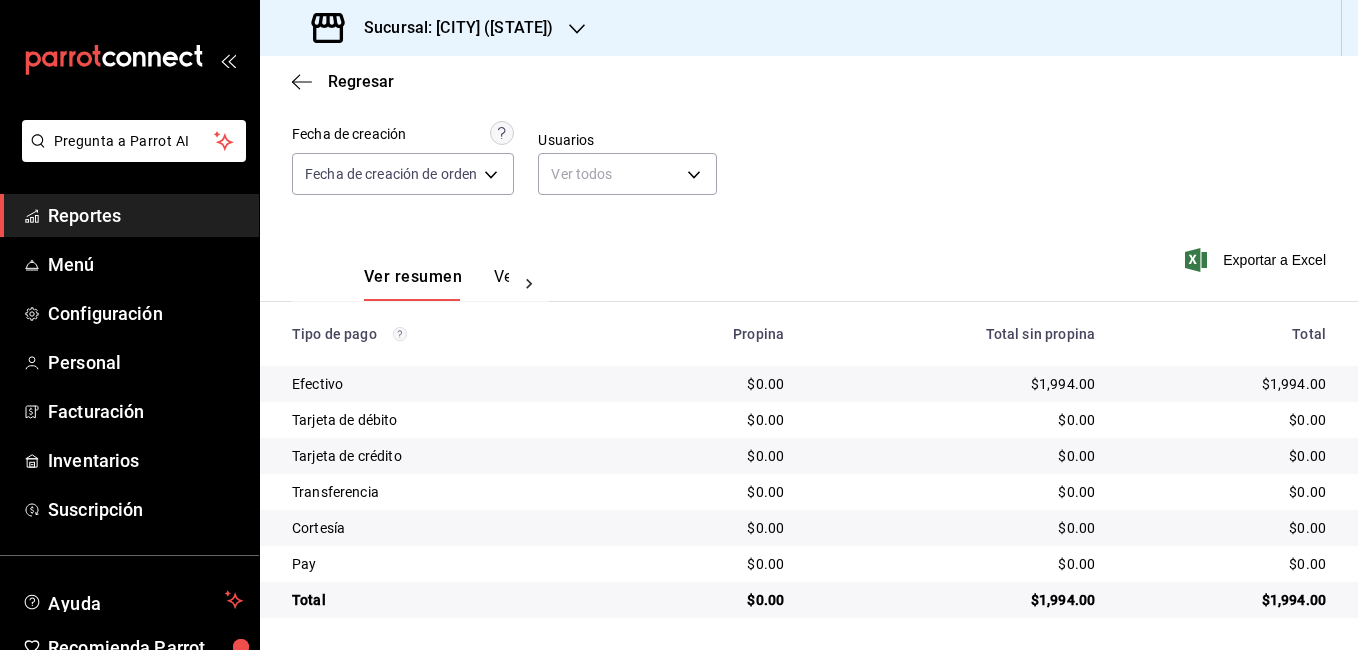 scroll, scrollTop: 161, scrollLeft: 0, axis: vertical 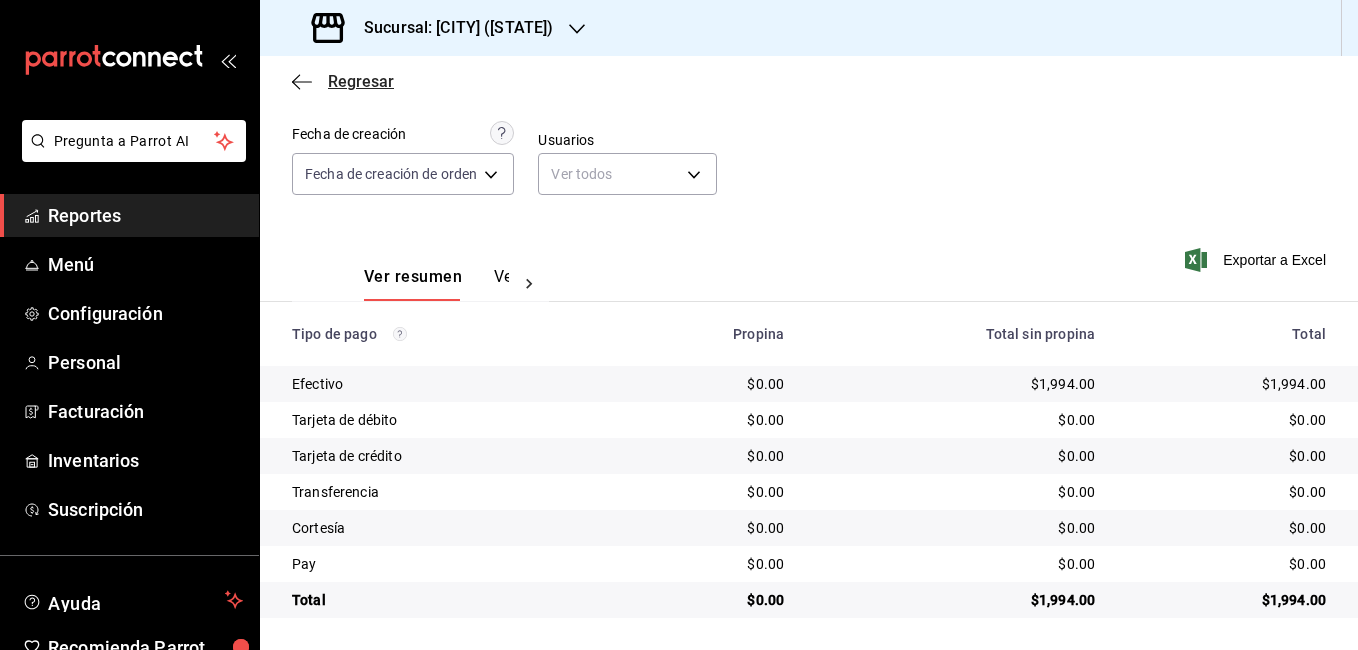 click on "Regresar" at bounding box center [361, 81] 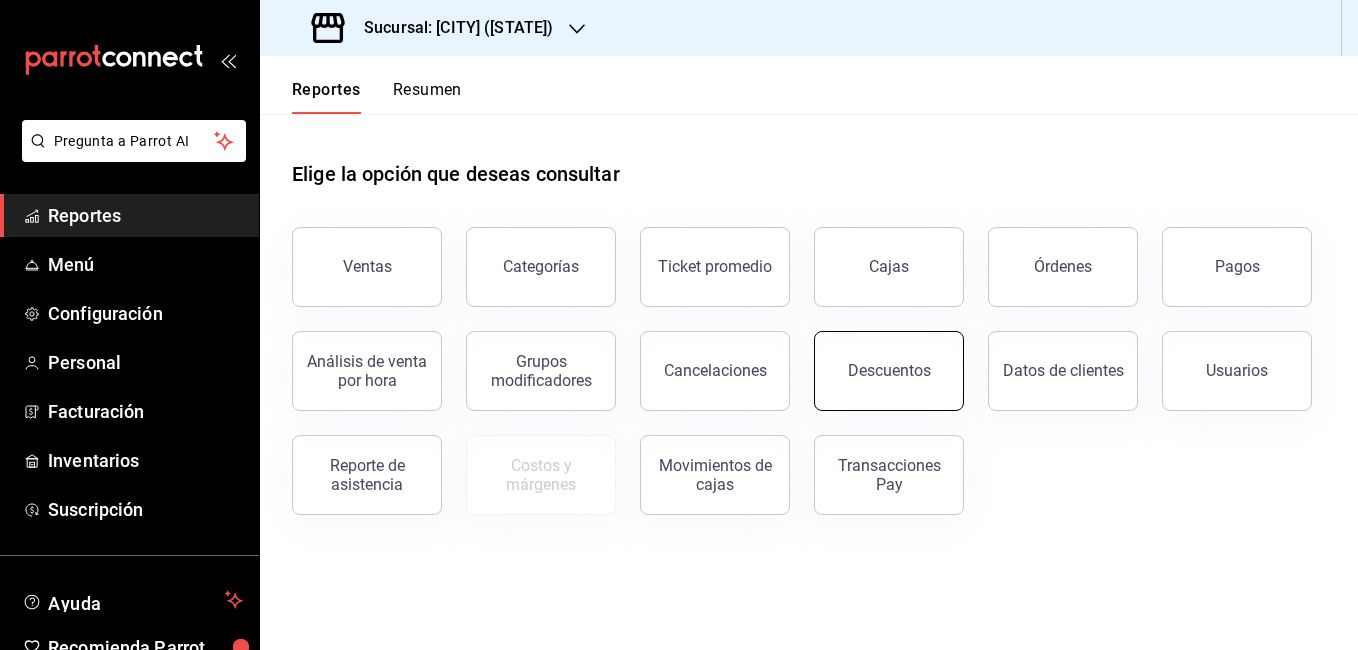 click on "Descuentos" at bounding box center [889, 371] 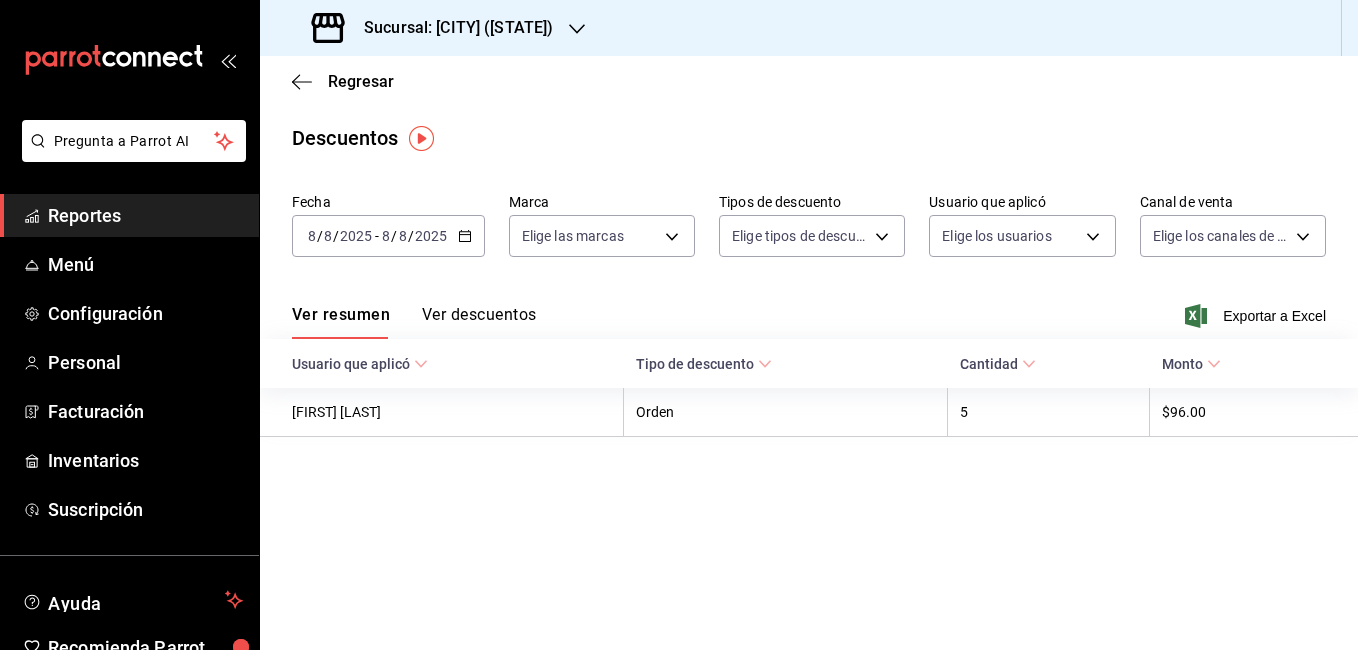 click on "2025-08-08 8 / 8 / 2025 - 2025-08-08 8 / 8 / 2025" at bounding box center [388, 236] 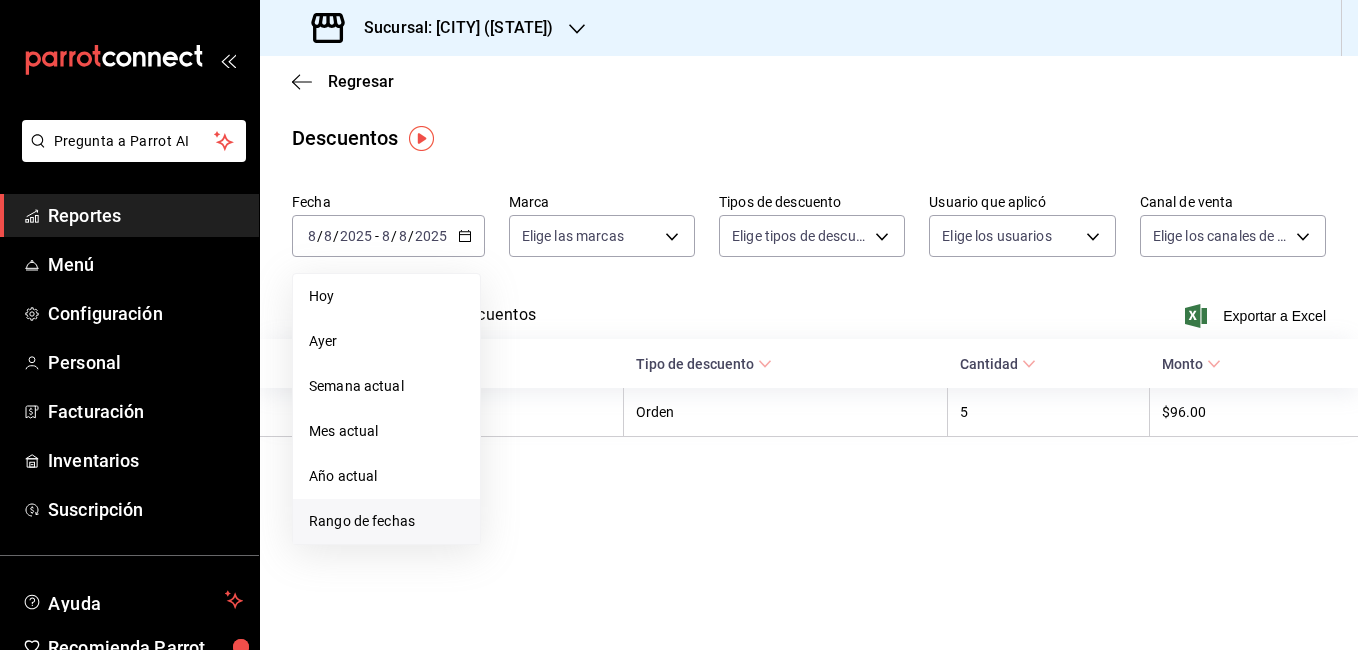 click on "Rango de fechas" at bounding box center (386, 521) 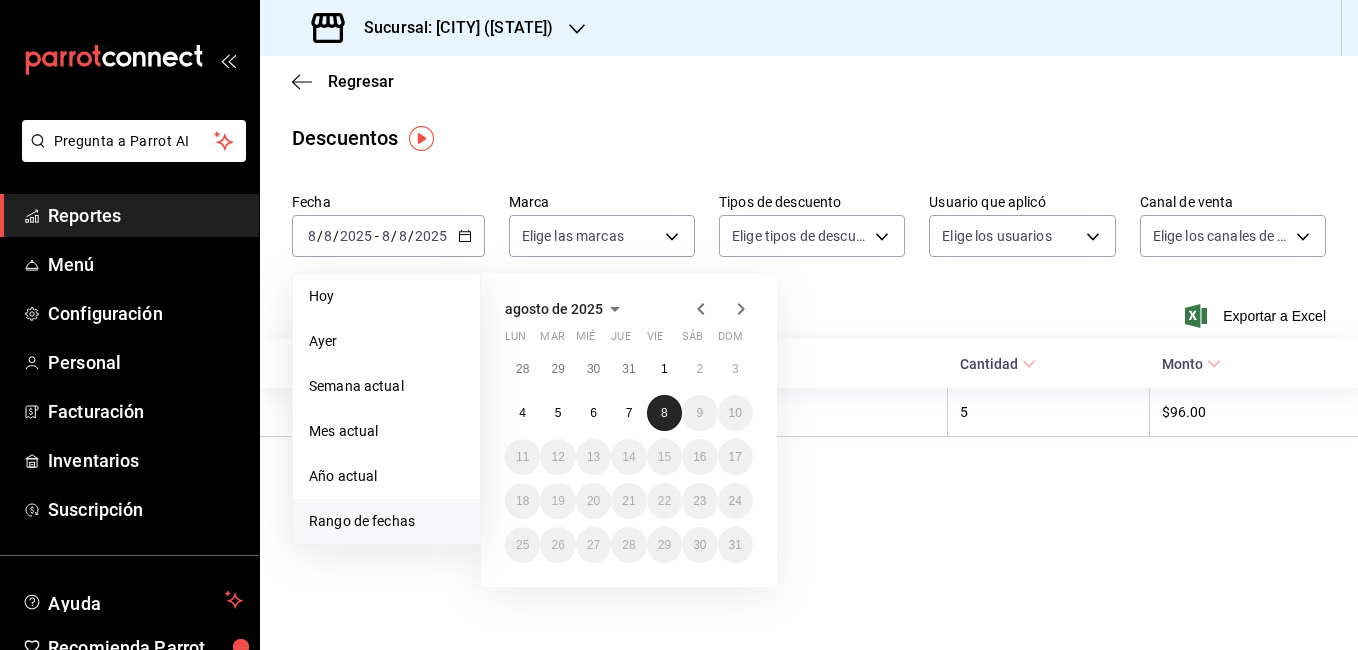 click on "8" at bounding box center [664, 413] 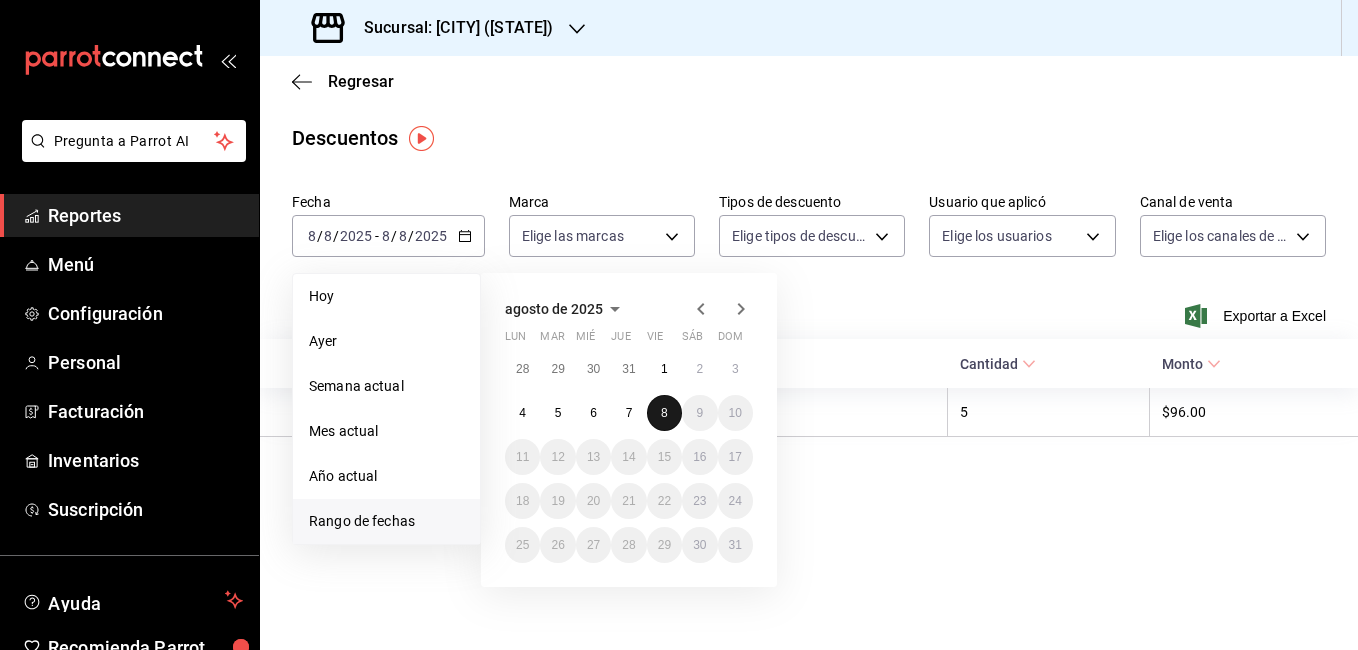 click on "8" at bounding box center (664, 413) 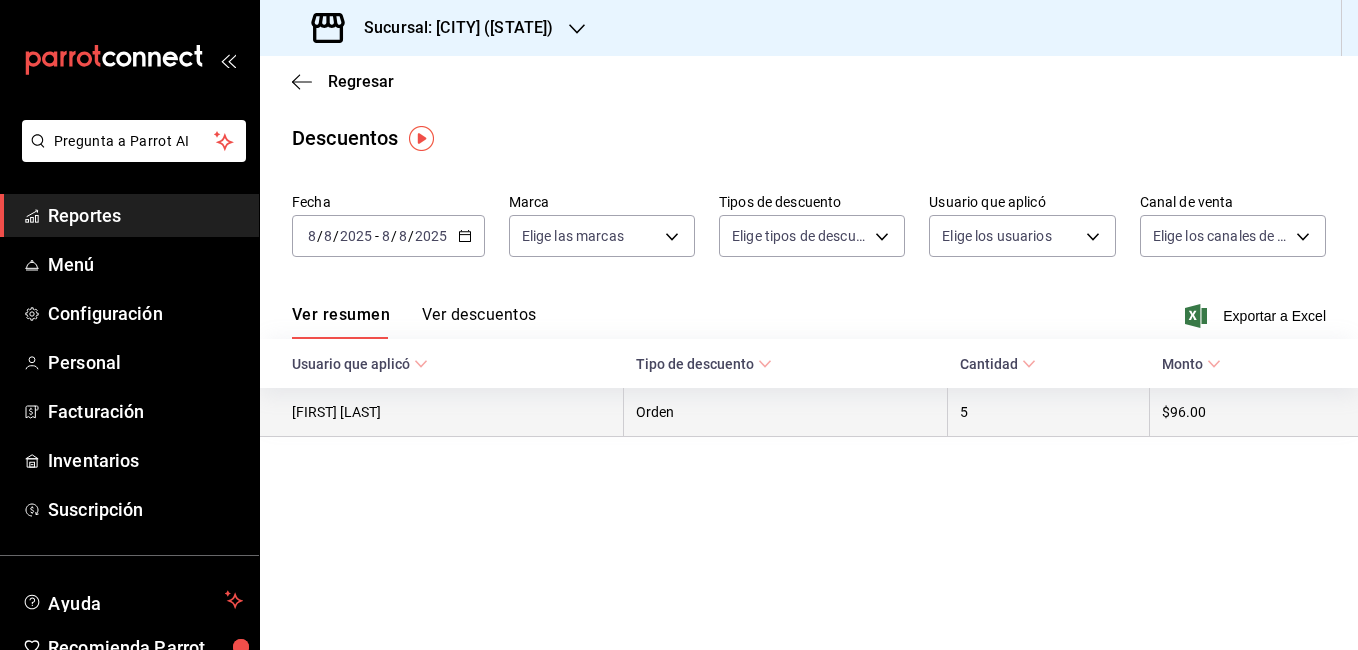 click on "[FIRST] [LAST]" at bounding box center [442, 412] 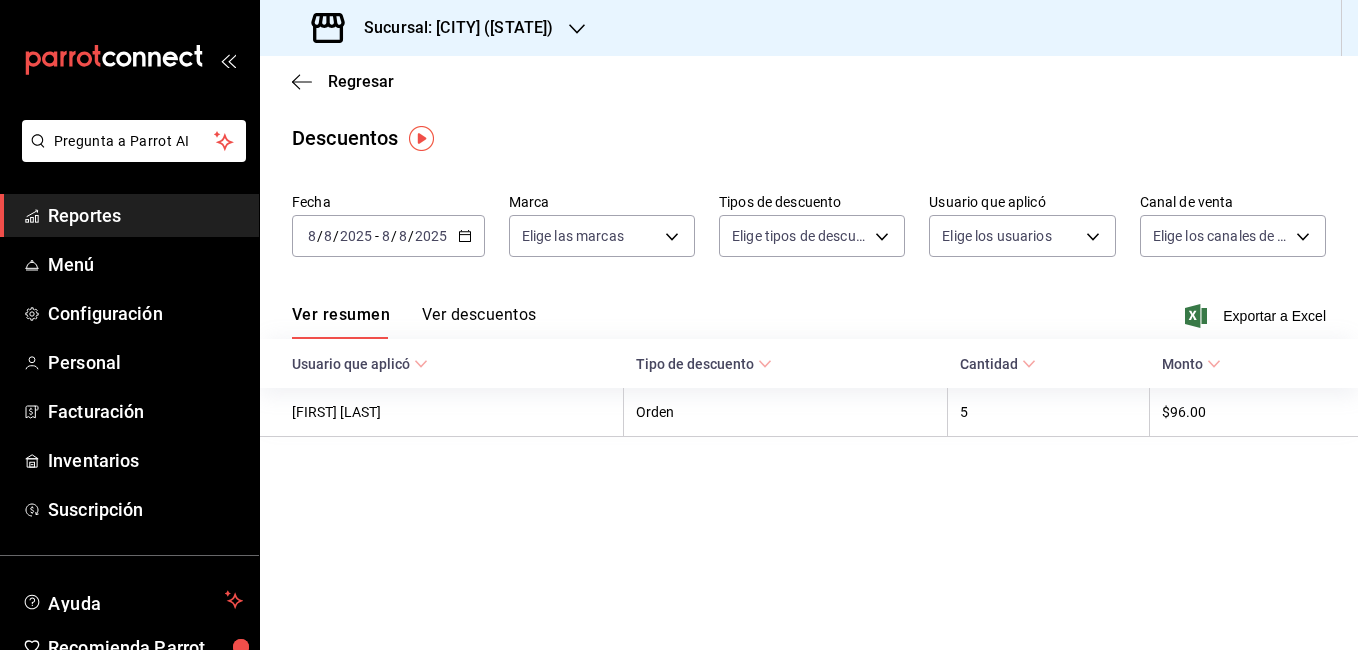 click on "Ver descuentos" at bounding box center [479, 322] 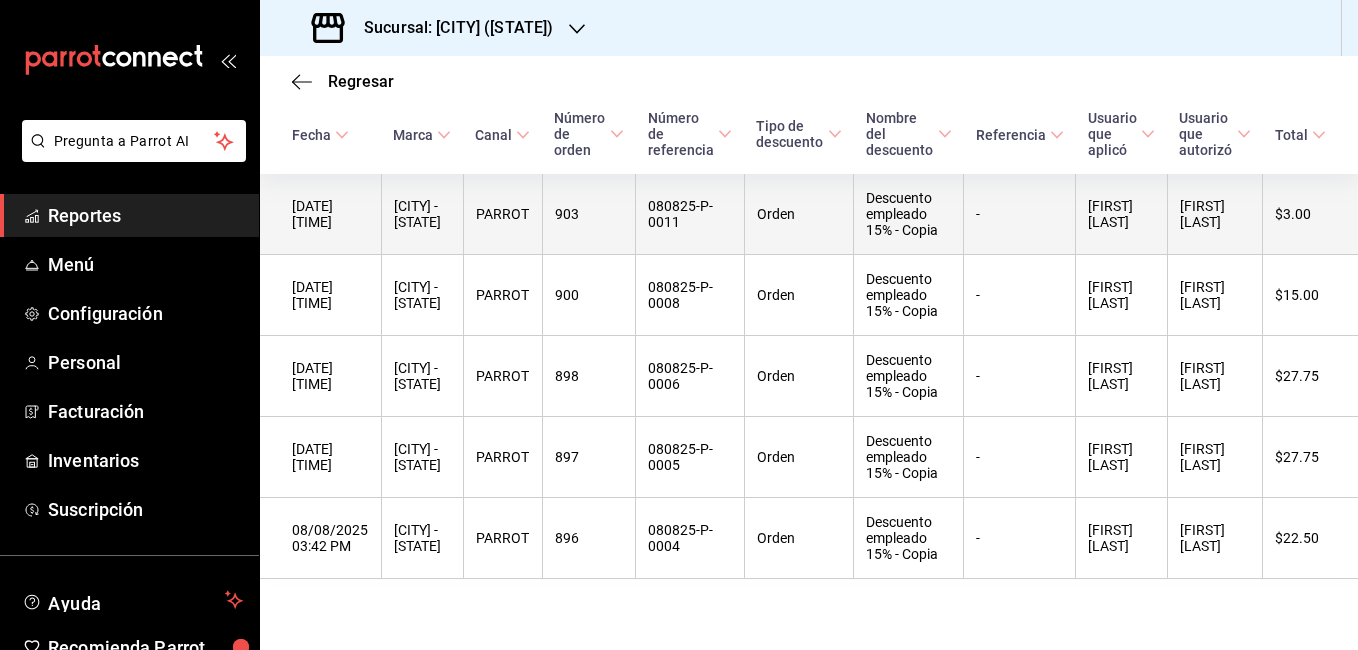 scroll, scrollTop: 245, scrollLeft: 0, axis: vertical 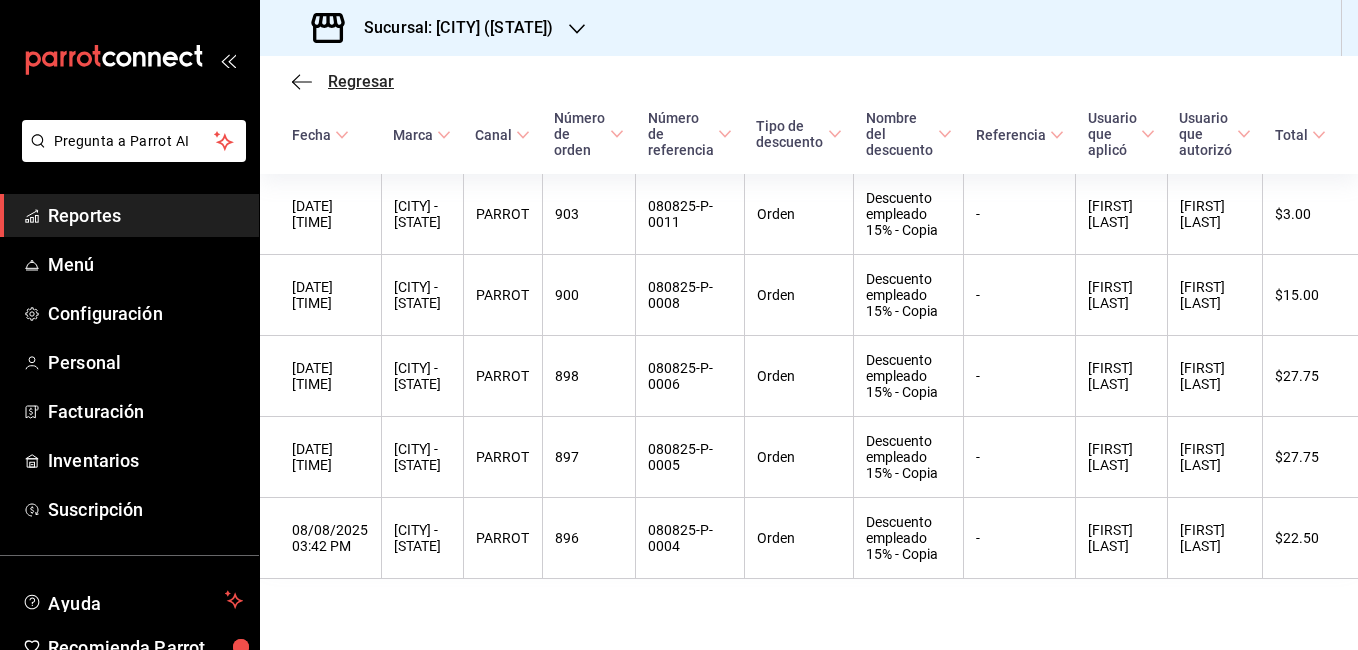 click on "Regresar" at bounding box center [361, 81] 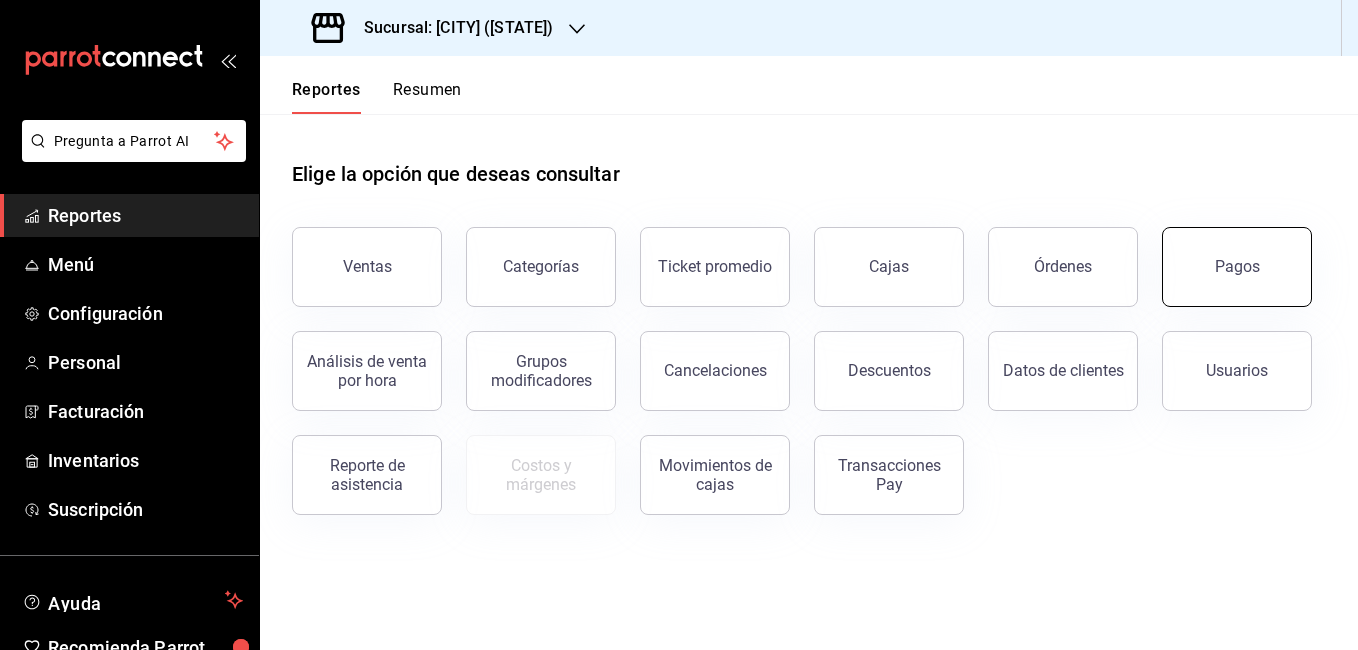 click on "Pagos" at bounding box center [1237, 267] 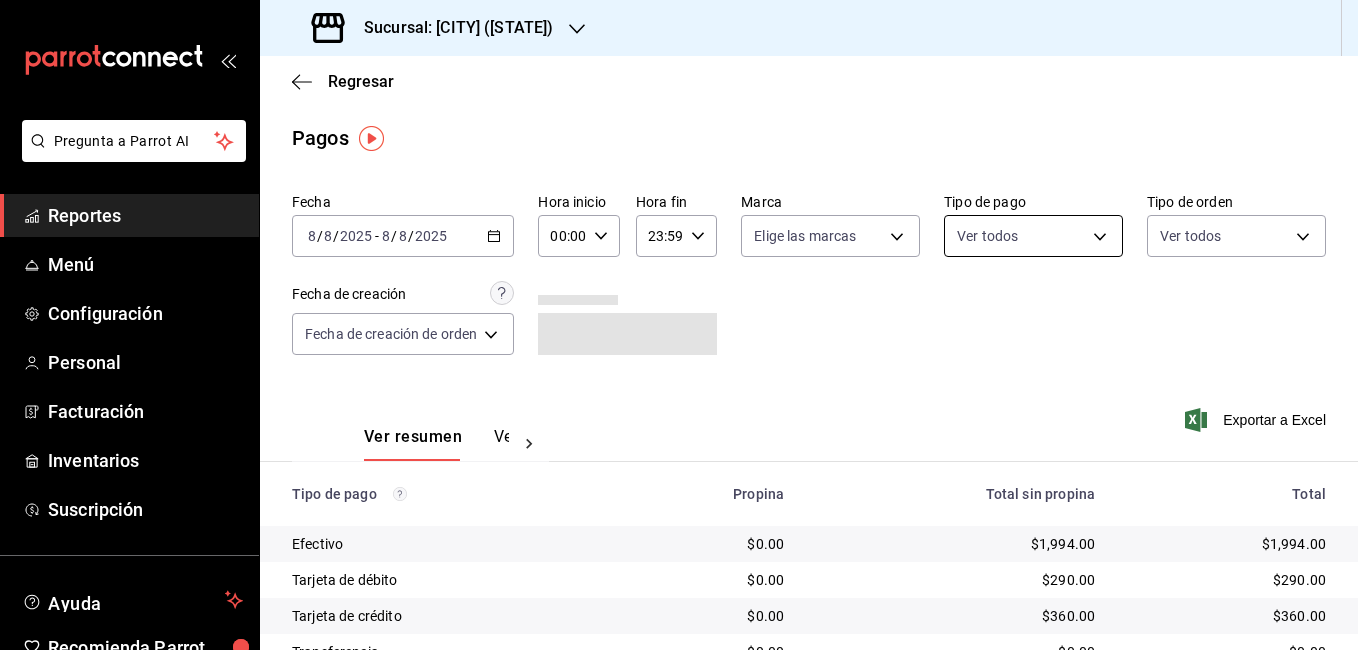 click on "Pregunta a Parrot AI Reportes   Menú   Configuración   Personal   Facturación   Inventarios   Suscripción   Ayuda Recomienda Parrot   Cheff Oscar   Sugerir nueva función   Sucursal: [CITY] ([STATE]) Regresar Pagos Fecha [DATE] [DATE] - [DATE] [DATE] Hora inicio 00:00 Hora inicio Hora fin 23:59 Hora fin Marca Elige las marcas Tipo de pago Ver todos Tipo de orden Ver todos Fecha de creación   Fecha de creación de orden ORDER Ver resumen Ver pagos Exportar a Excel Tipo de pago   Propina Total sin propina Total Efectivo $0.00 $1,994.00 $1,994.00 Tarjeta de débito $0.00 $290.00 $290.00 Tarjeta de crédito $0.00 $360.00 $360.00 Transferencia $0.00 $0.00 $0.00 Cortesía $0.00 $0.00 $0.00 Pay $0.00 $0.00 $0.00 Total $0.00 $2,644.00 $2,644.00 Pregunta a Parrot AI Reportes   Menú   Configuración   Personal   Facturación   Inventarios   Suscripción   Ayuda Recomienda Parrot   Cheff Oscar   Sugerir nueva función   GANA 1 MES GRATIS EN TU SUSCRIPCIÓN AQUÍ Ver video tutorial Ir a video" at bounding box center (679, 325) 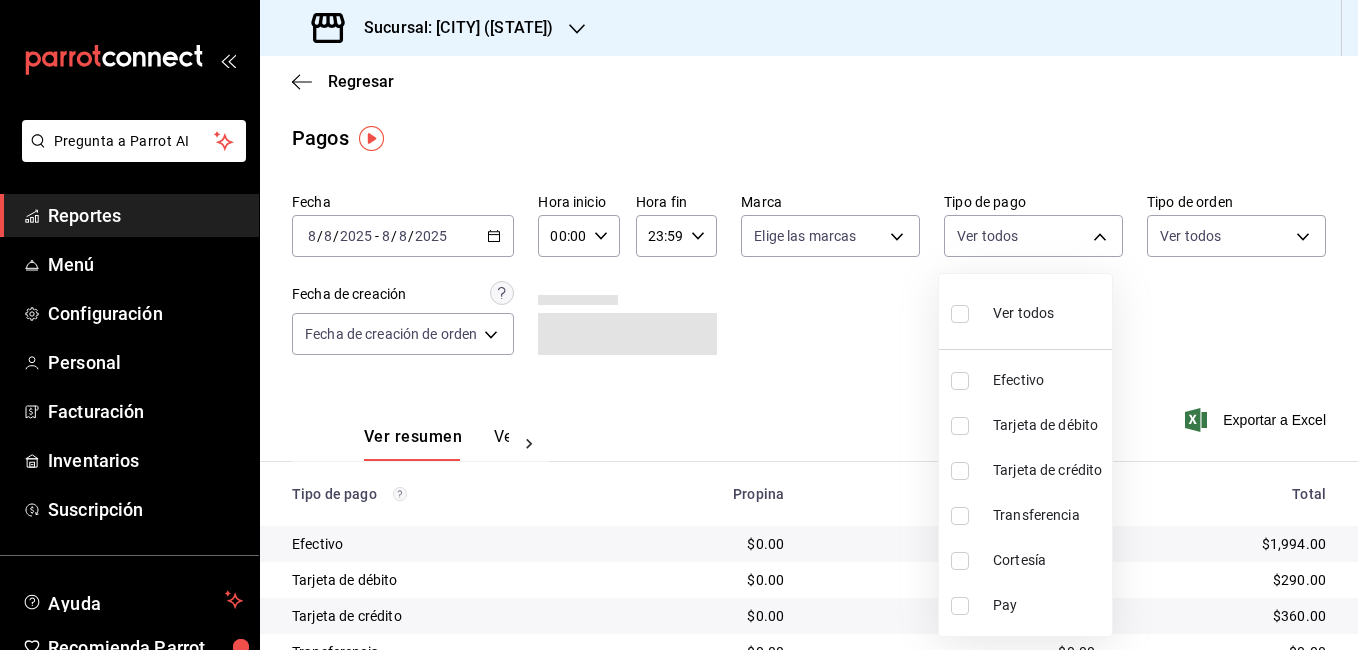 click on "Tarjeta de débito" at bounding box center [1048, 425] 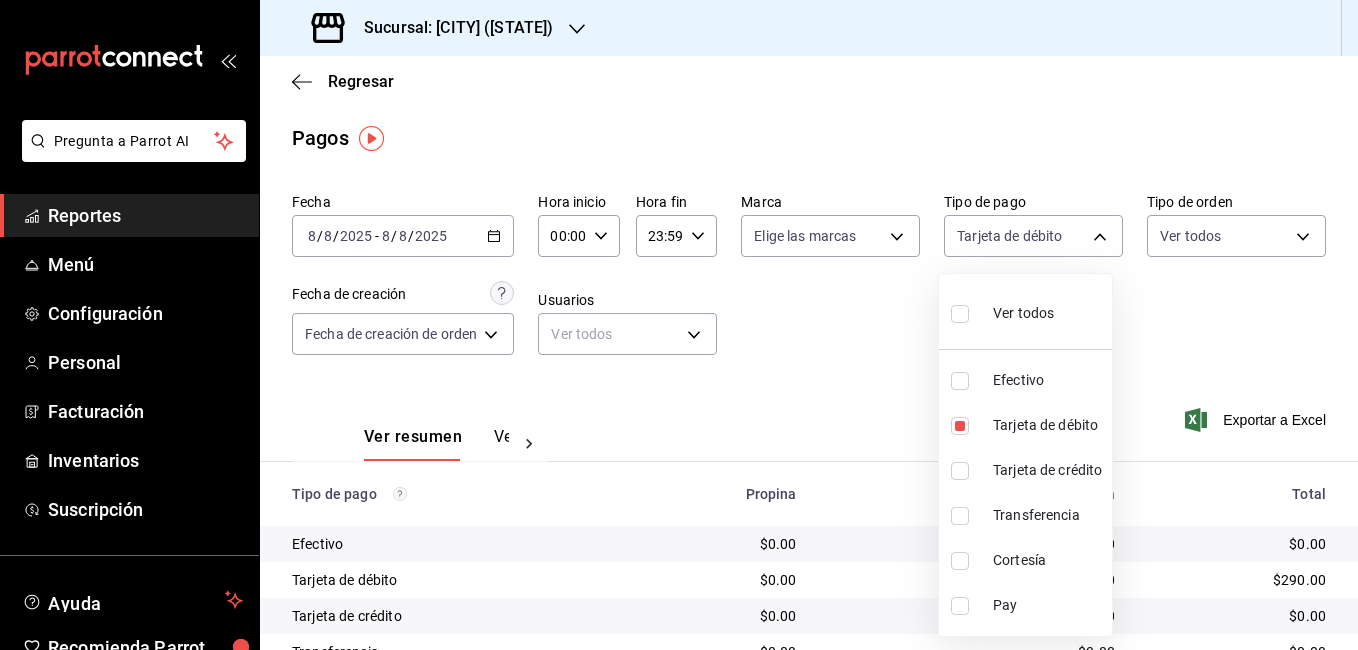 click at bounding box center (679, 325) 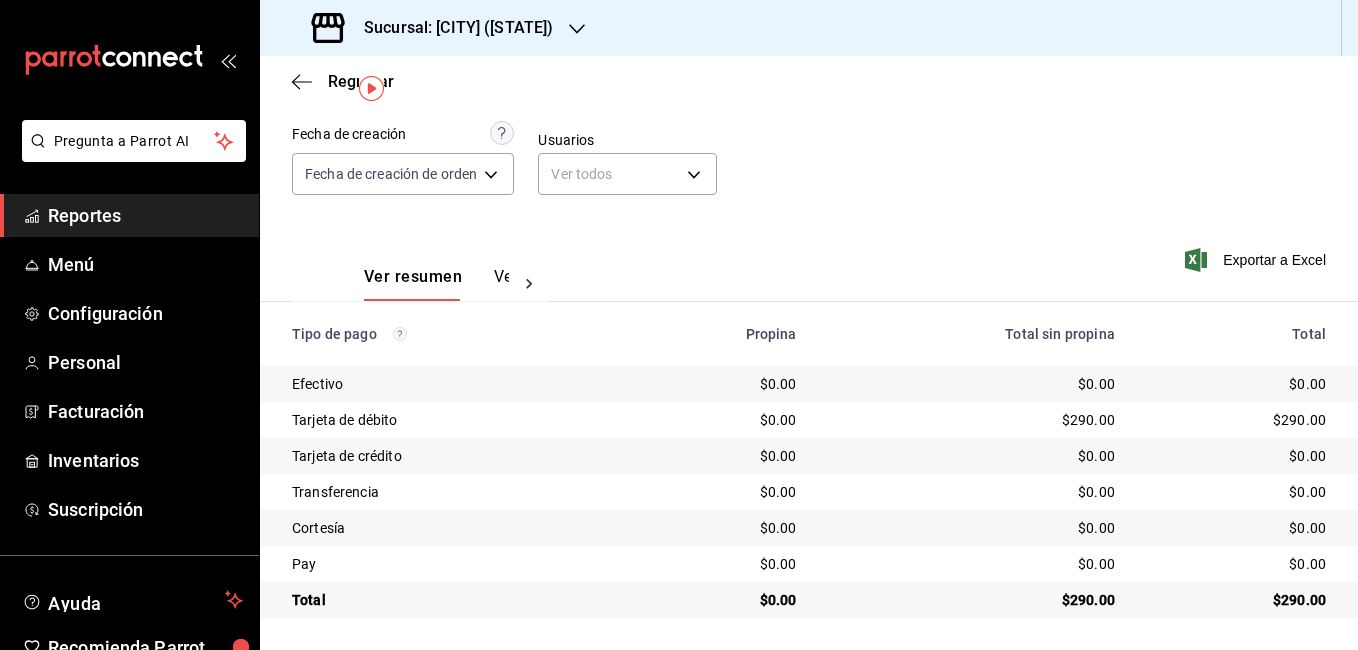 scroll, scrollTop: 0, scrollLeft: 0, axis: both 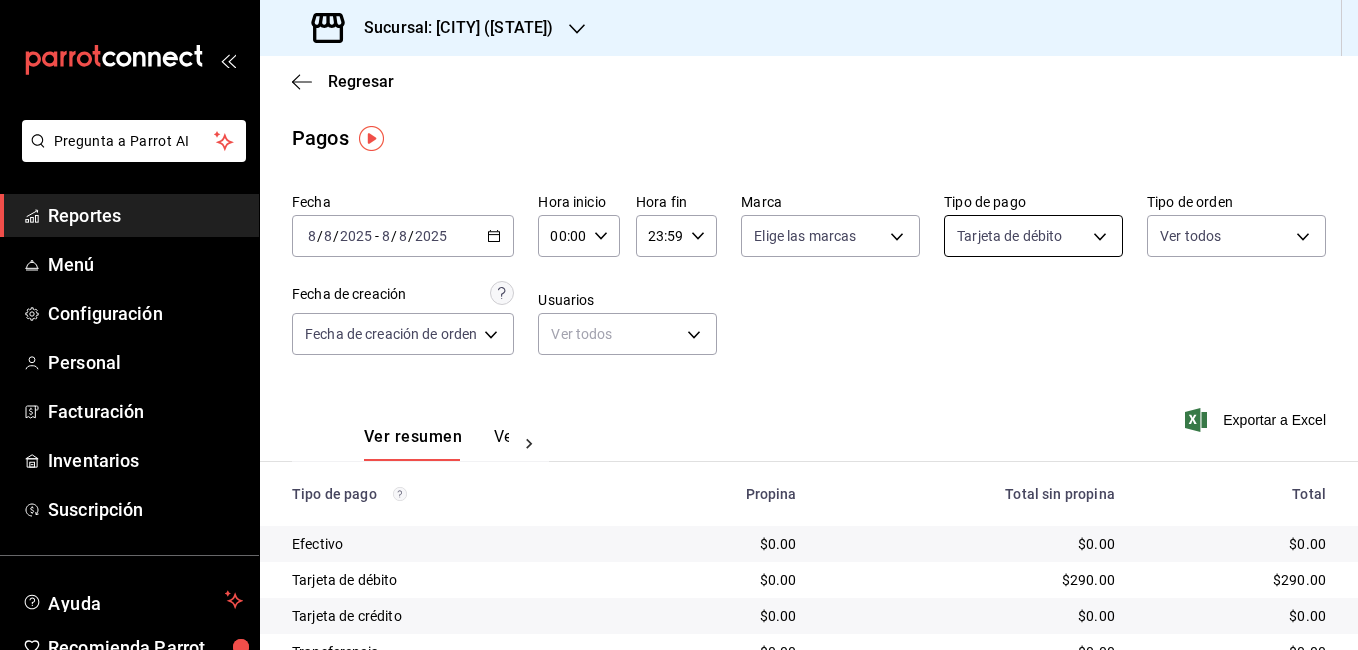 click on "Pregunta a Parrot AI Reportes   Menú   Configuración   Personal   Facturación   Inventarios   Suscripción   Ayuda Recomienda Parrot   Cheff Oscar   Sugerir nueva función   Sucursal: [CITY] ([STATE]) Regresar Pagos Fecha [DATE] [DATE] - [DATE] [DATE] Hora inicio 00:00 Hora inicio Hora fin 23:59 Hora fin Marca Elige las marcas Tipo de pago Tarjeta de débito [UUID] Tipo de orden Ver todos Fecha de creación   Fecha de creación de orden ORDER Usuarios Ver todos null Ver resumen Ver pagos Exportar a Excel Tipo de pago   Propina Total sin propina Total Efectivo $0.00 $0.00 $0.00 Tarjeta de débito $0.00 $290.00 $290.00 Tarjeta de crédito $0.00 $0.00 $0.00 Transferencia $0.00 $0.00 $0.00 Cortesía $0.00 $0.00 $0.00 Pay $0.00 $0.00 $0.00 Total $0.00 $290.00 $290.00 Pregunta a Parrot AI Reportes   Menú   Configuración   Personal   Facturación   Inventarios   Suscripción   Ayuda Recomienda Parrot   Cheff Oscar   Sugerir nueva función   GANA 1 MES GRATIS EN TU SUSCRIPCIÓN AQUÍ Ver video tutorial" at bounding box center (679, 325) 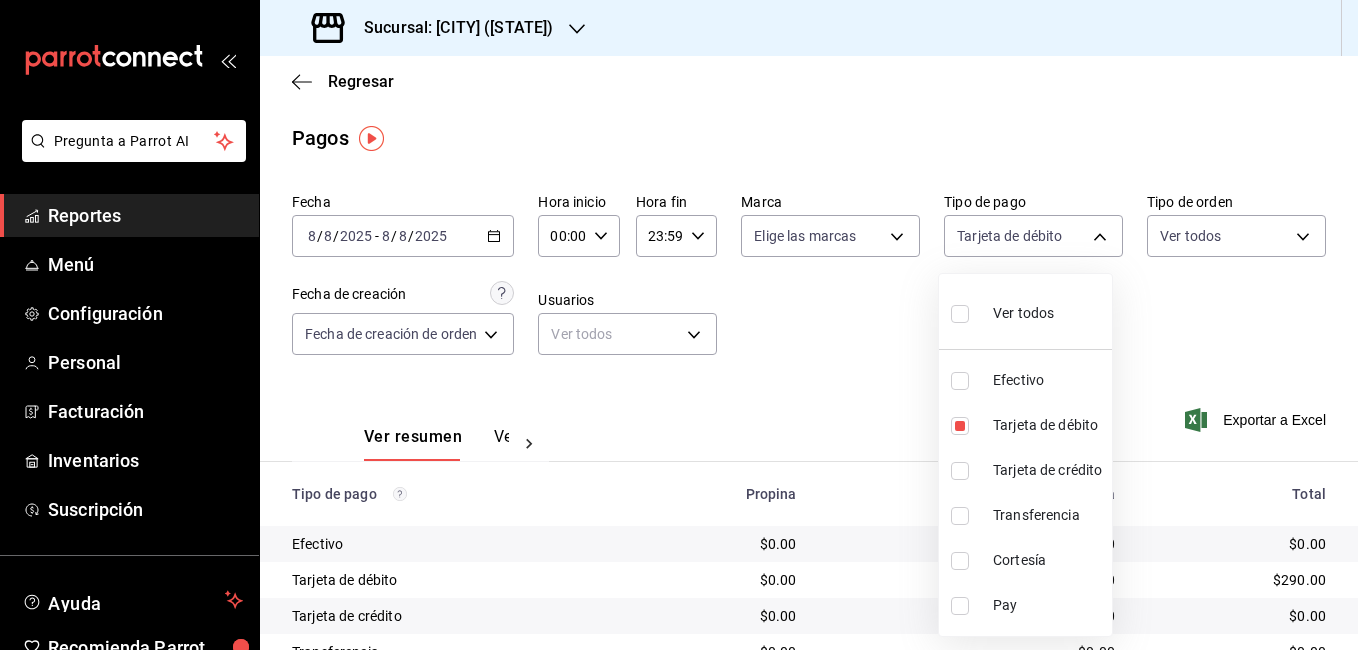 click on "Tarjeta de crédito" at bounding box center (1048, 470) 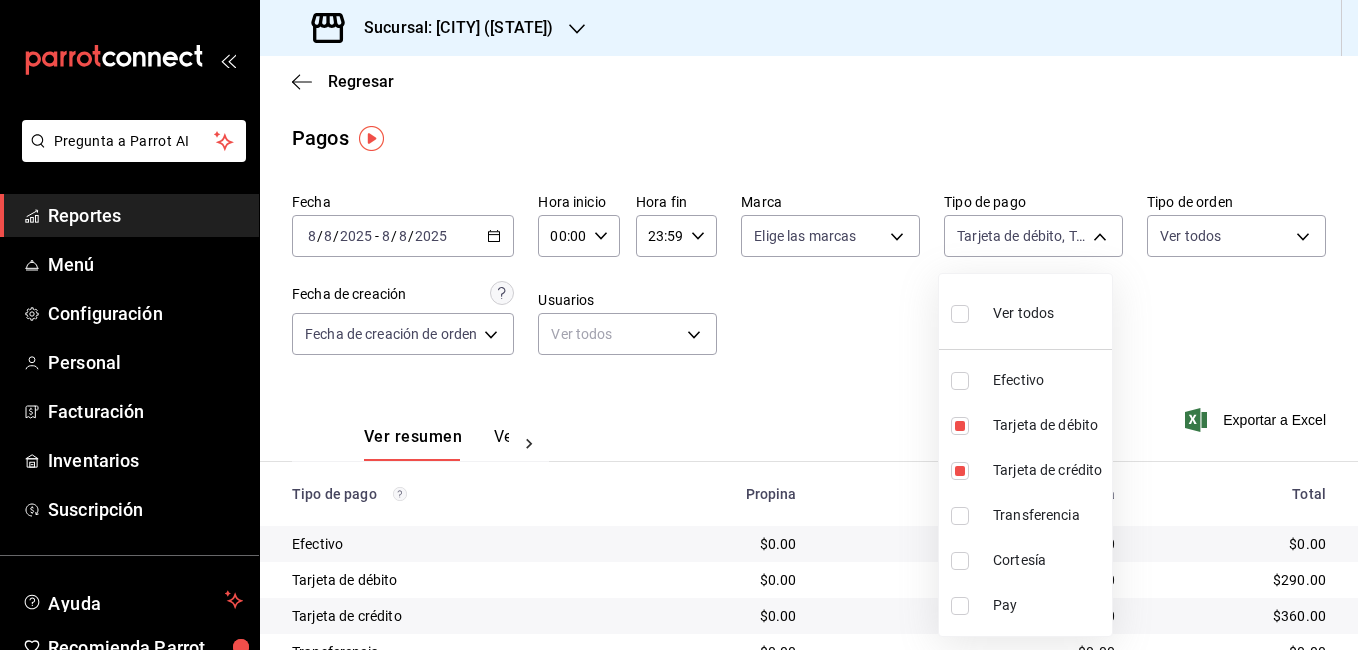 click at bounding box center (679, 325) 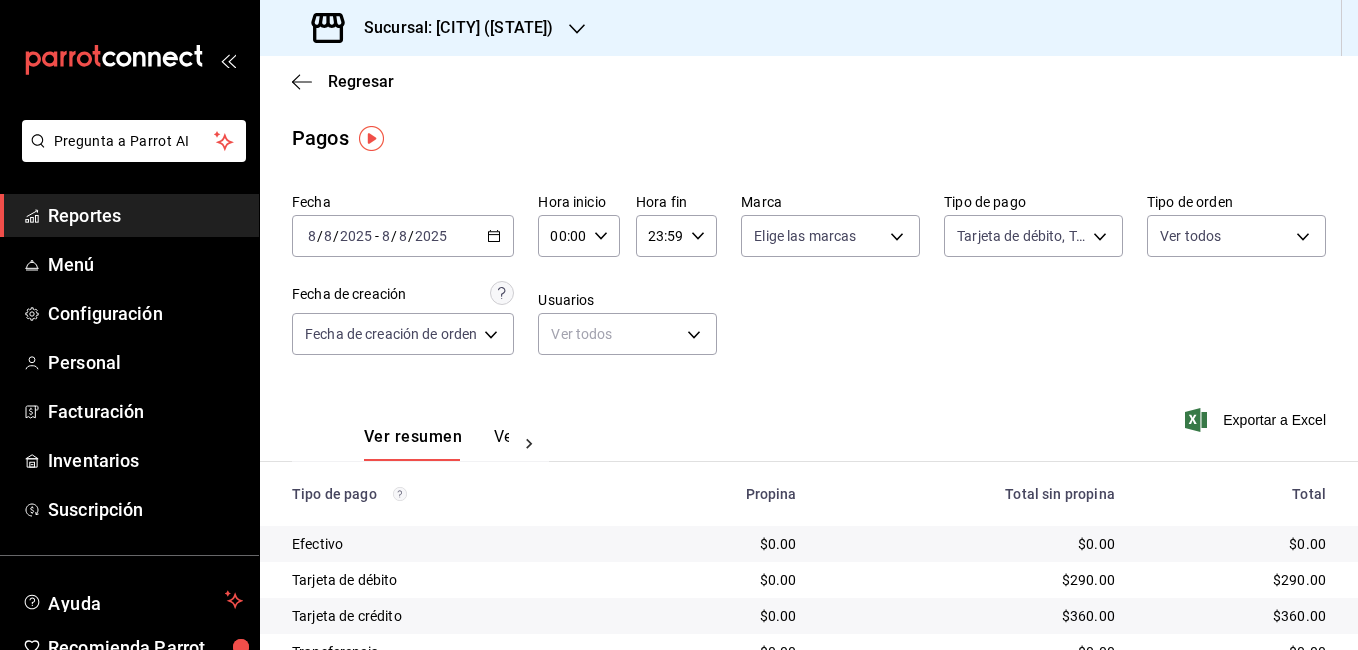 click on "Fecha [DATE] [DATE] - [DATE] [DATE] Hora inicio 00:00 Hora inicio Hora fin 23:59 Hora fin Marca Elige las marcas Tipo de pago Tarjeta de débito, Tarjeta de crédito [UUID],[UUID] Tipo de orden Ver todos Fecha de creación   Fecha de creación de orden ORDER Usuarios Ver todos null" at bounding box center (809, 282) 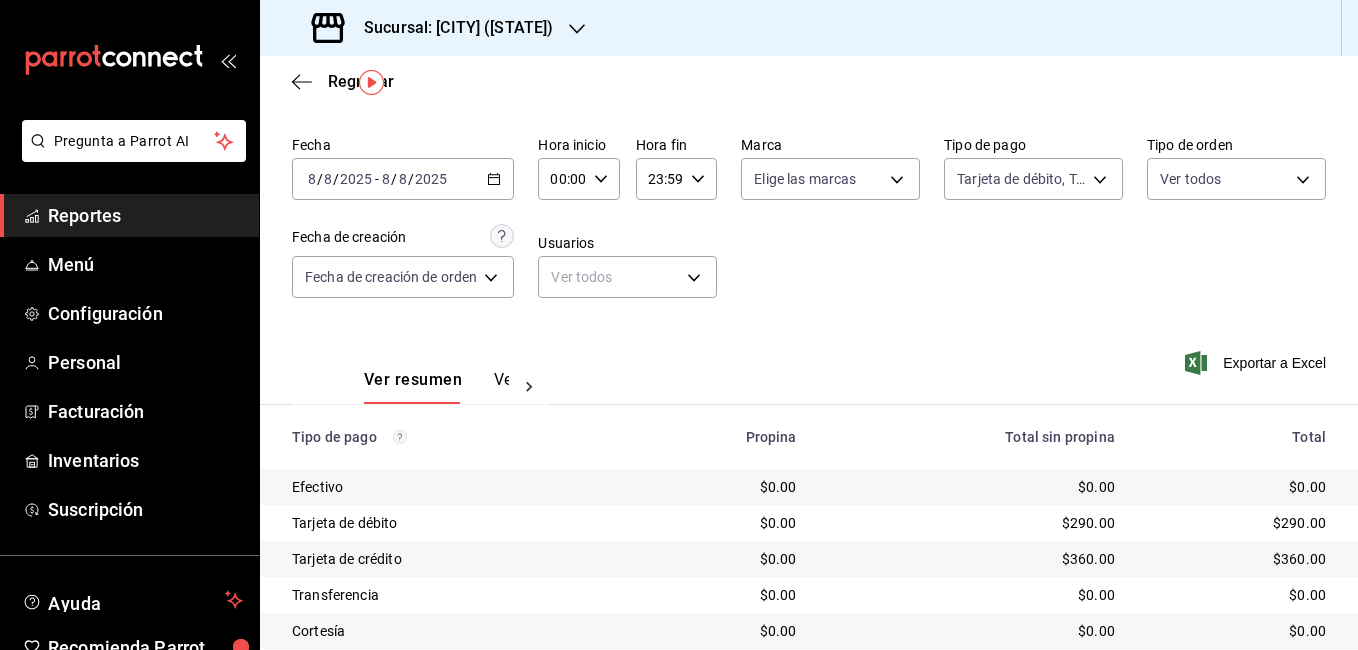 scroll, scrollTop: 56, scrollLeft: 0, axis: vertical 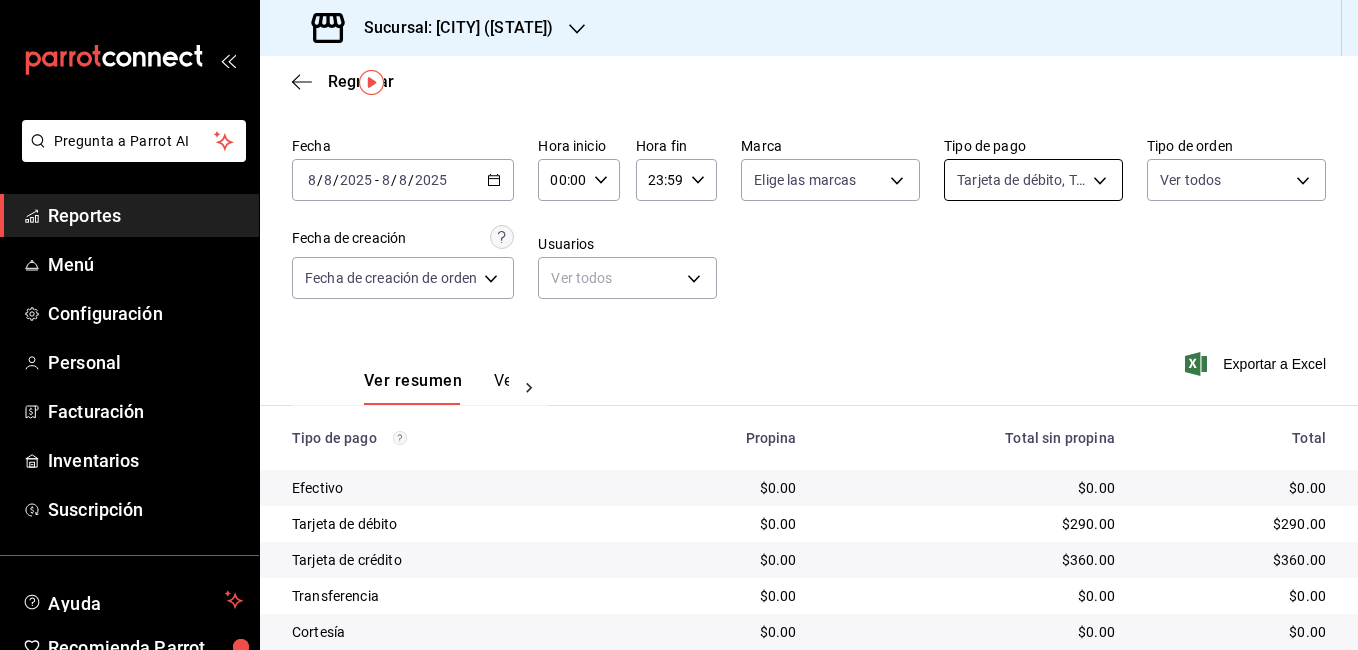 click on "Pregunta a Parrot AI Reportes   Menú   Configuración   Personal   Facturación   Inventarios   Suscripción   Ayuda Recomienda Parrot   Cheff Oscar   Sugerir nueva función   Sucursal: [CITY] ([STATE]) Regresar Pagos Fecha [DATE] [DATE] - [DATE] [DATE] Hora inicio 00:00 Hora inicio Hora fin 23:59 Hora fin Marca Elige las marcas Tipo de pago Tarjeta de débito, Tarjeta de crédito [UUID],[UUID] Tipo de orden Ver todos Fecha de creación   Fecha de creación de orden ORDER Usuarios Ver todos null Ver resumen Ver pagos Exportar a Excel Tipo de pago   Propina Total sin propina Total Efectivo $0.00 $0.00 $0.00 Tarjeta de débito $0.00 $290.00 $290.00 Tarjeta de crédito $0.00 $360.00 $360.00 Transferencia $0.00 $0.00 $0.00 Cortesía $0.00 $0.00 $0.00 Pay $0.00 $0.00 $0.00 Total $0.00 $650.00 $650.00 Pregunta a Parrot AI Reportes   Menú   Configuración   Personal   Facturación   Inventarios   Suscripción   Ayuda Recomienda Parrot" at bounding box center (679, 325) 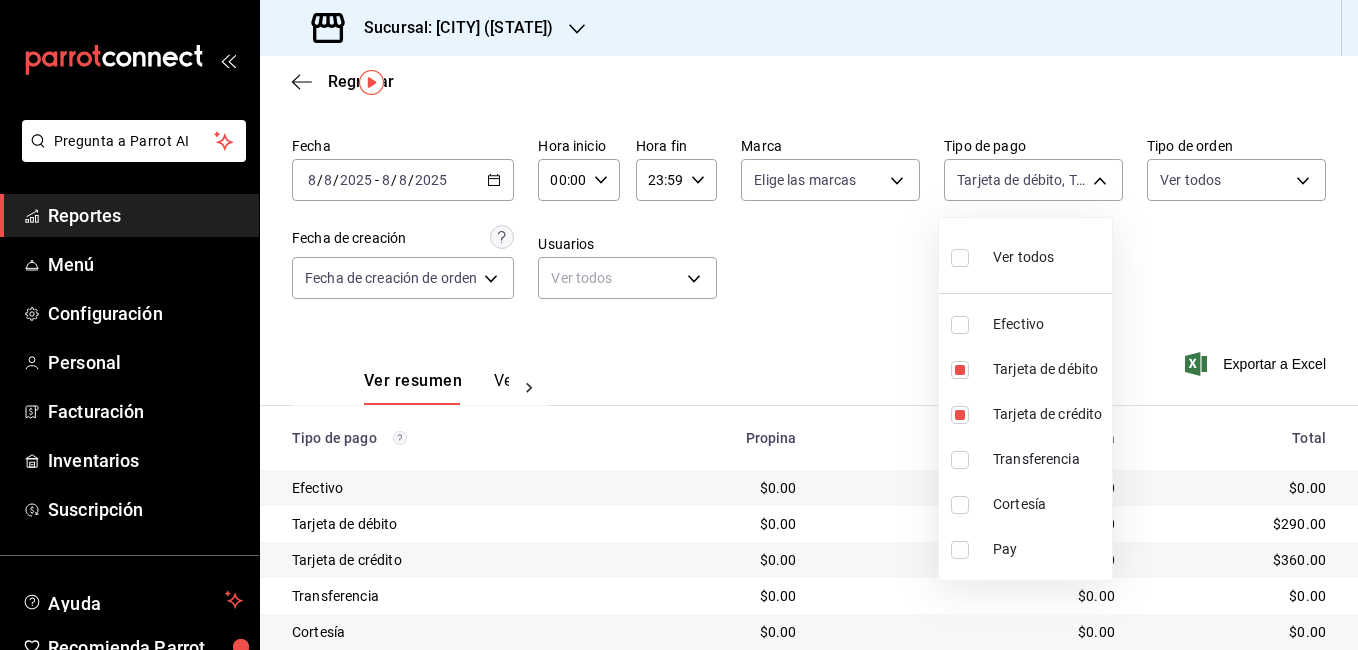 click on "Efectivo" at bounding box center [1048, 324] 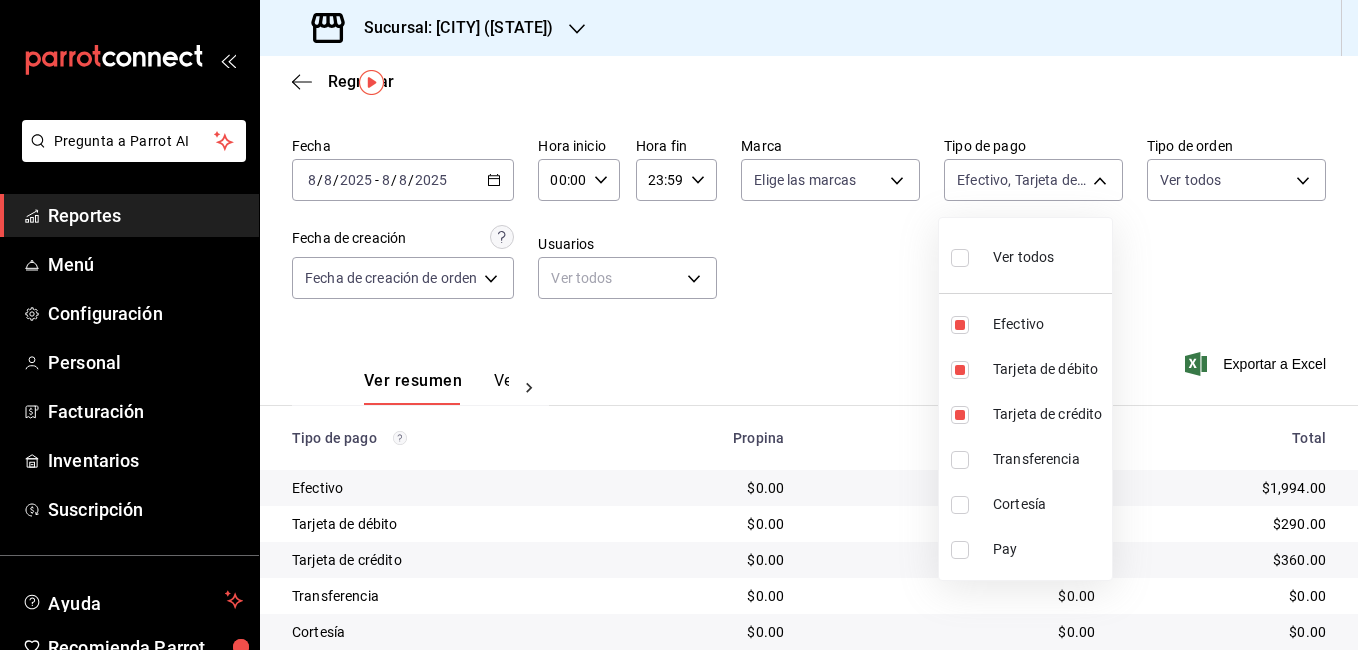 click at bounding box center [679, 325] 